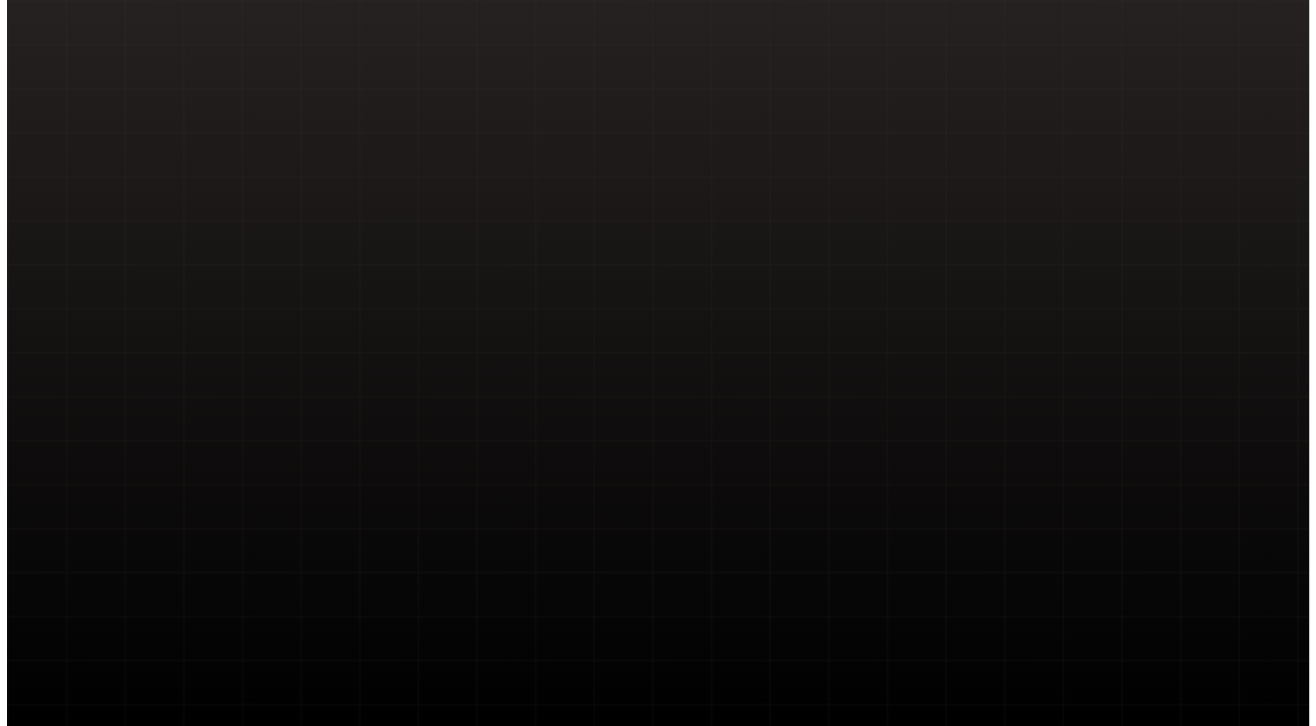scroll, scrollTop: 0, scrollLeft: 0, axis: both 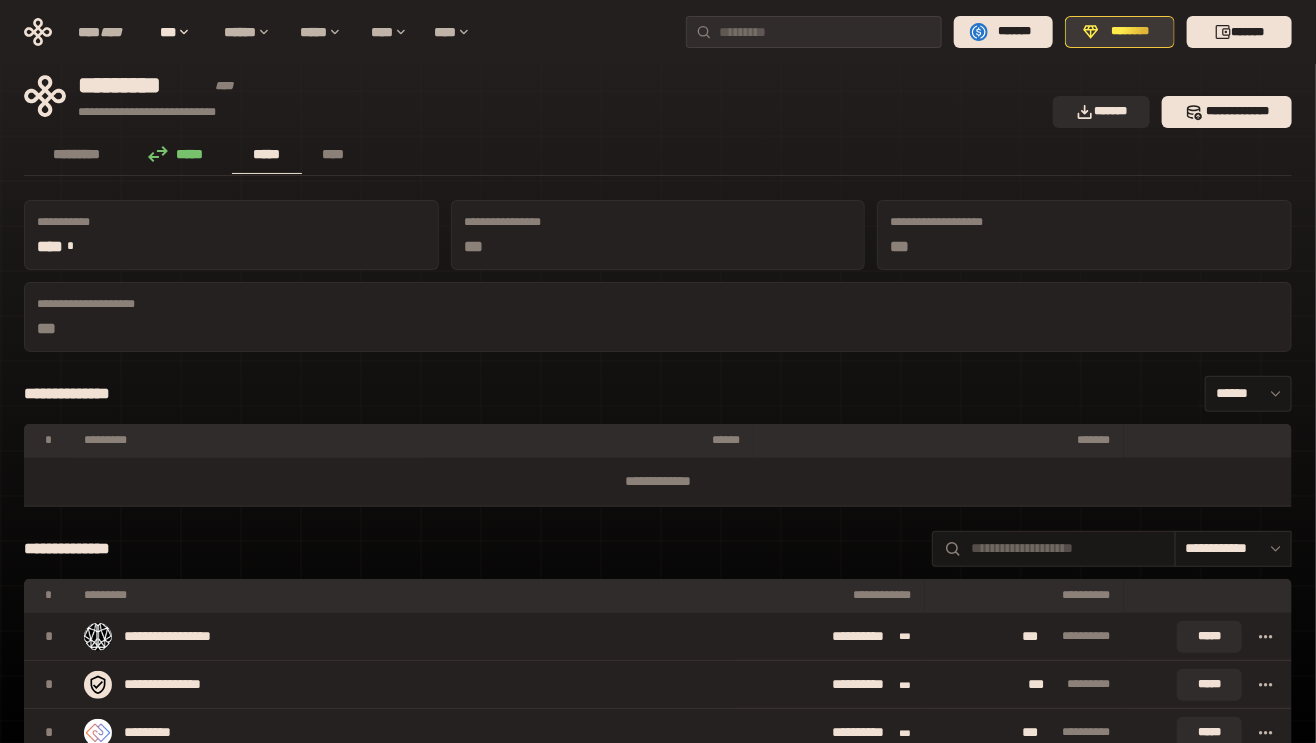 click on "********" at bounding box center (1131, 32) 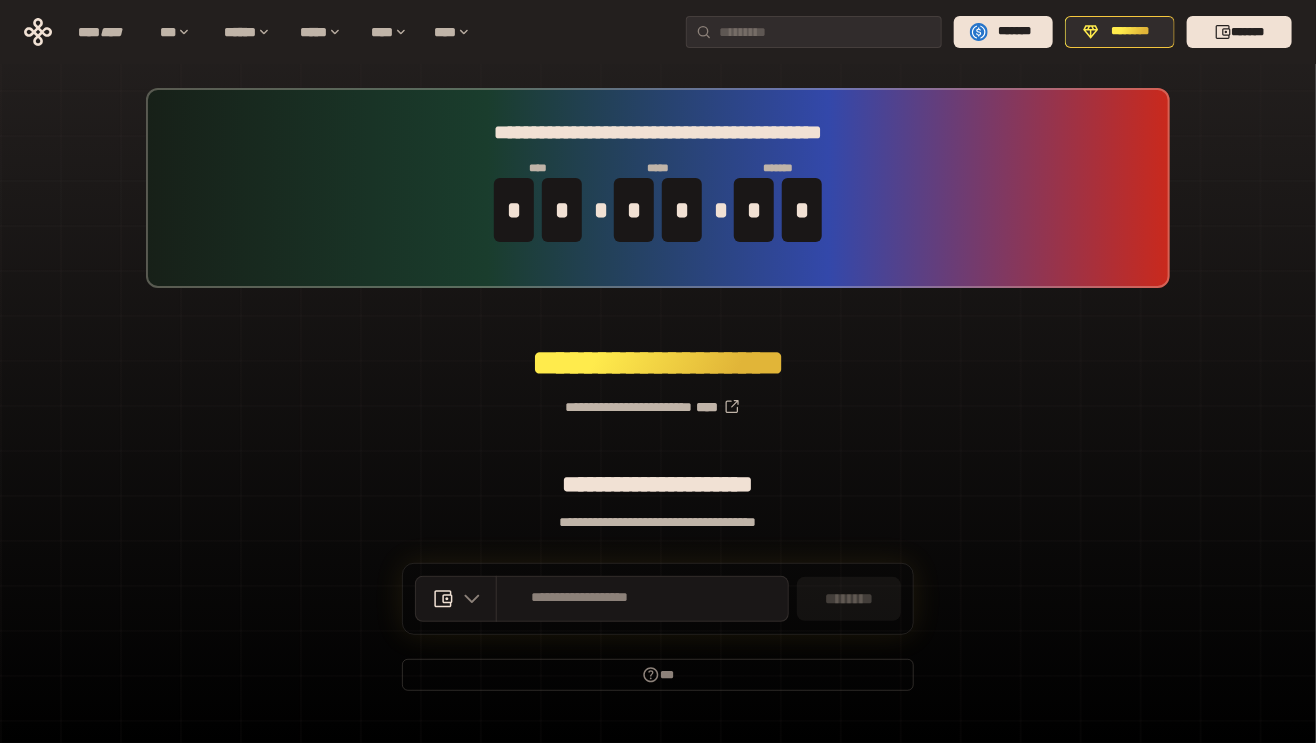 click on "**********" at bounding box center (658, 371) 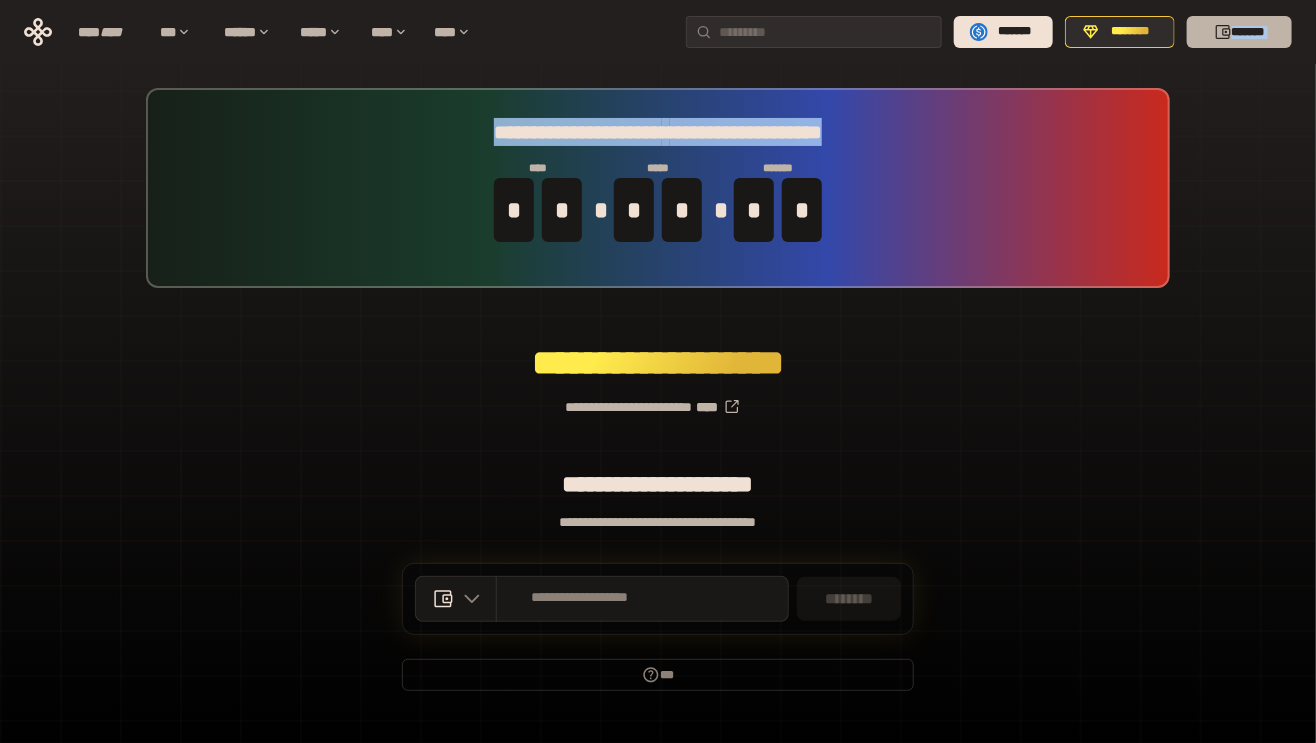 click on "*******" at bounding box center [1239, 32] 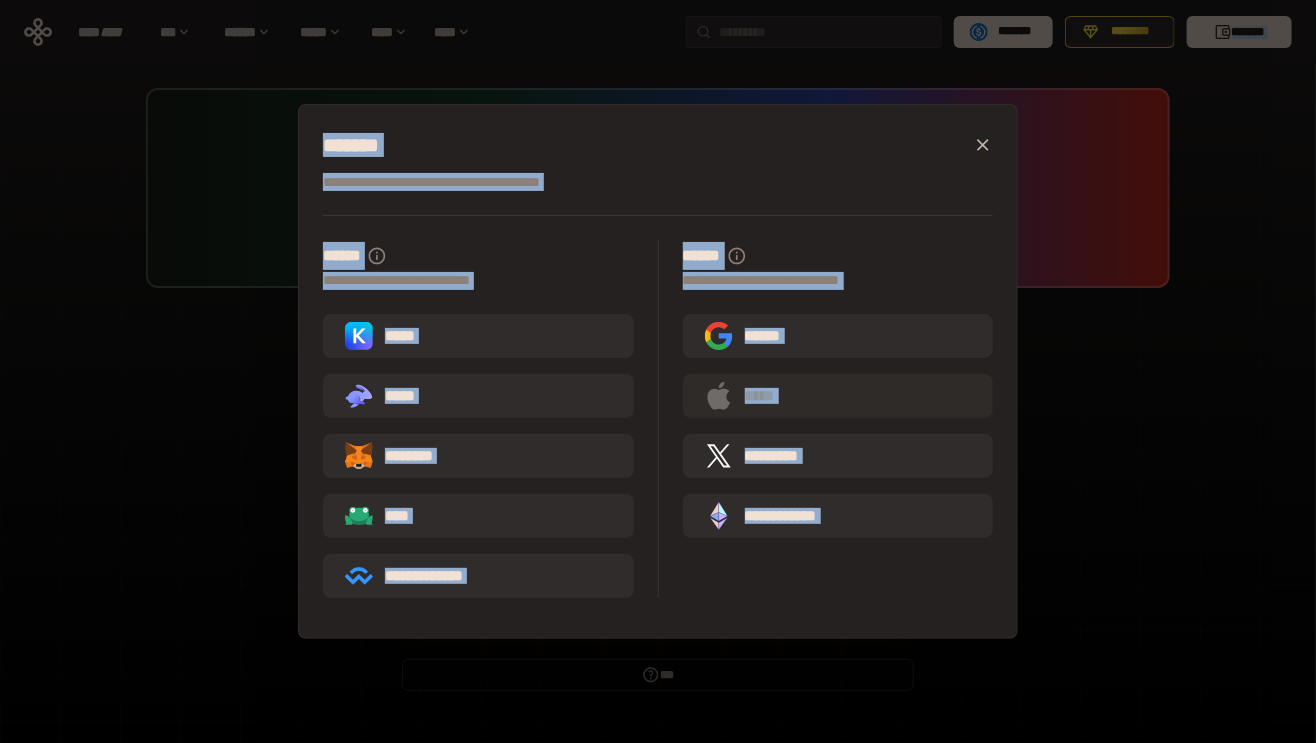 click on "**********" at bounding box center (658, 371) 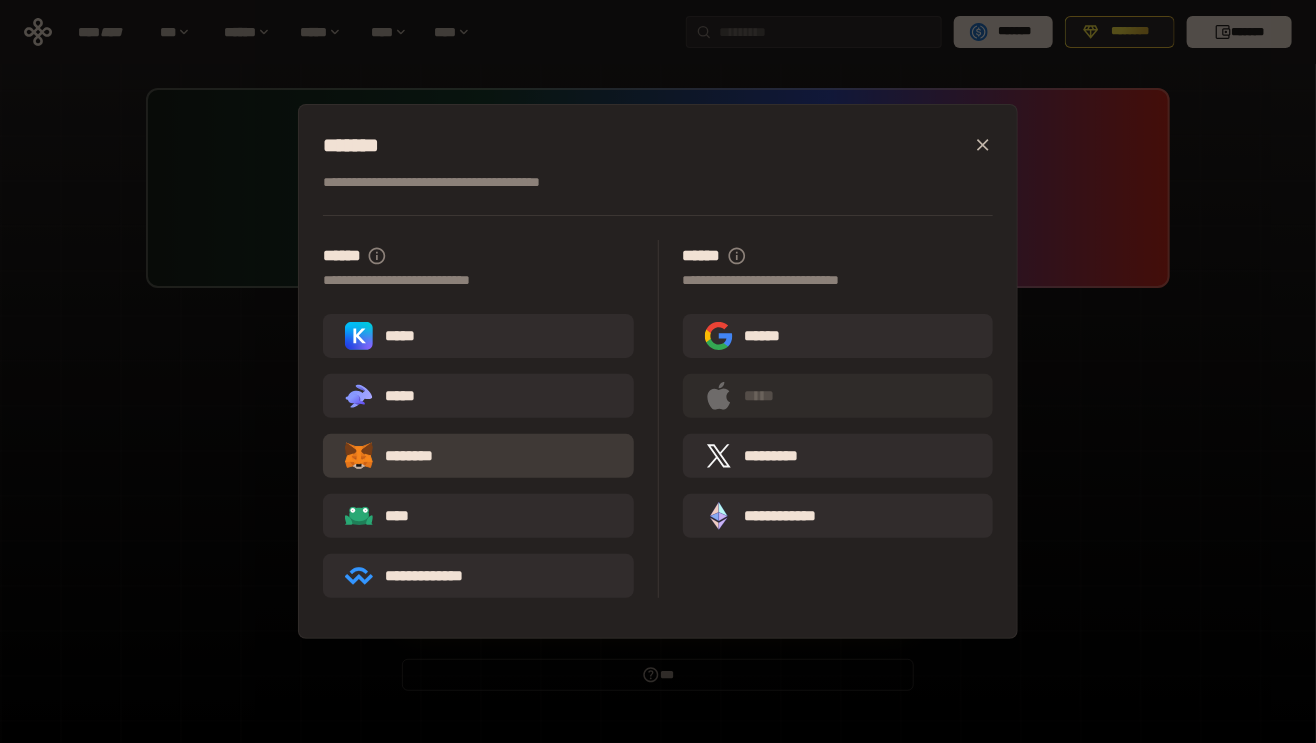 click on "********" at bounding box center (478, 456) 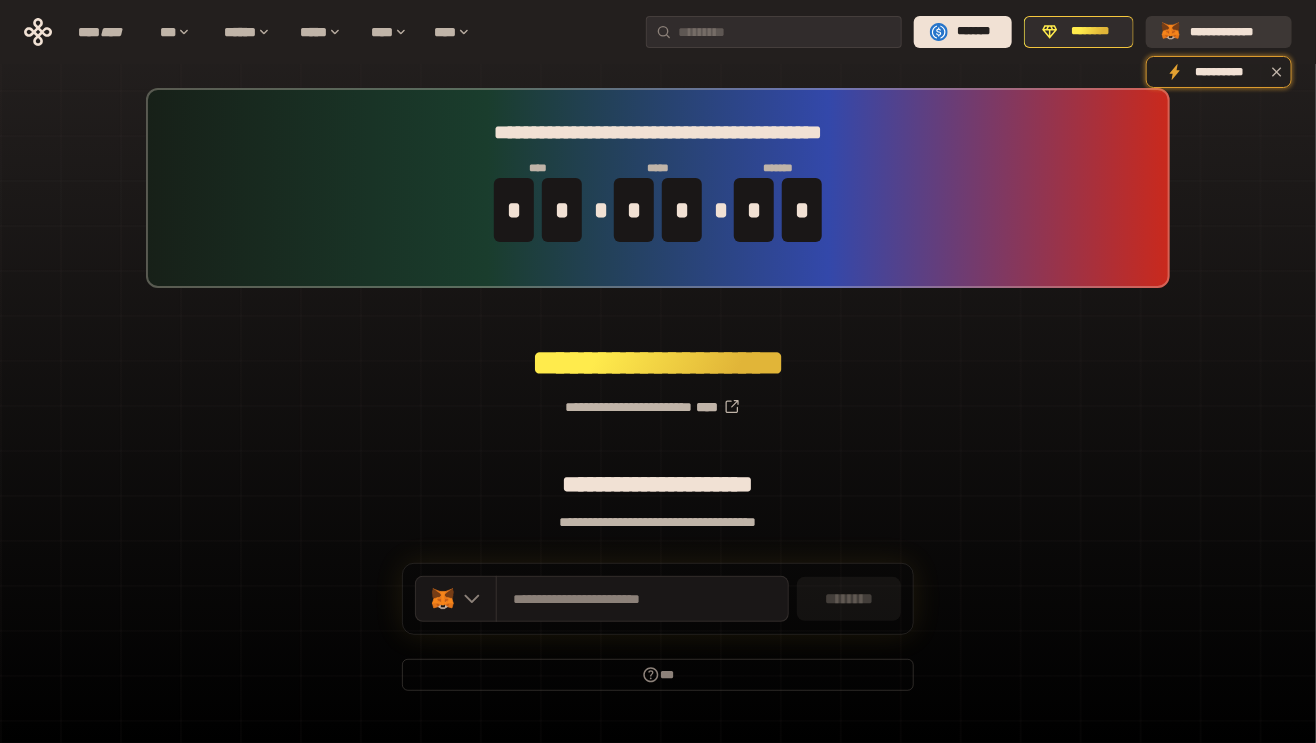 click on "**********" at bounding box center [1233, 32] 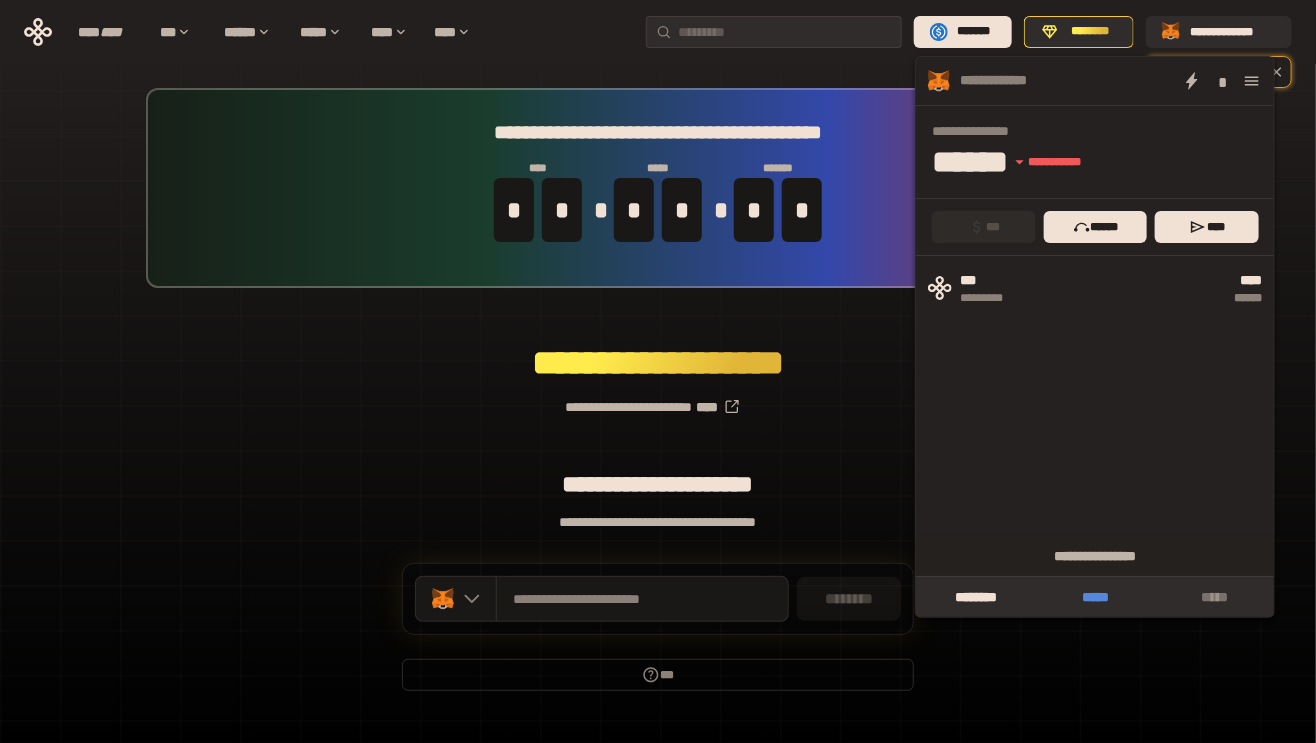 click on "*****" at bounding box center [1095, 597] 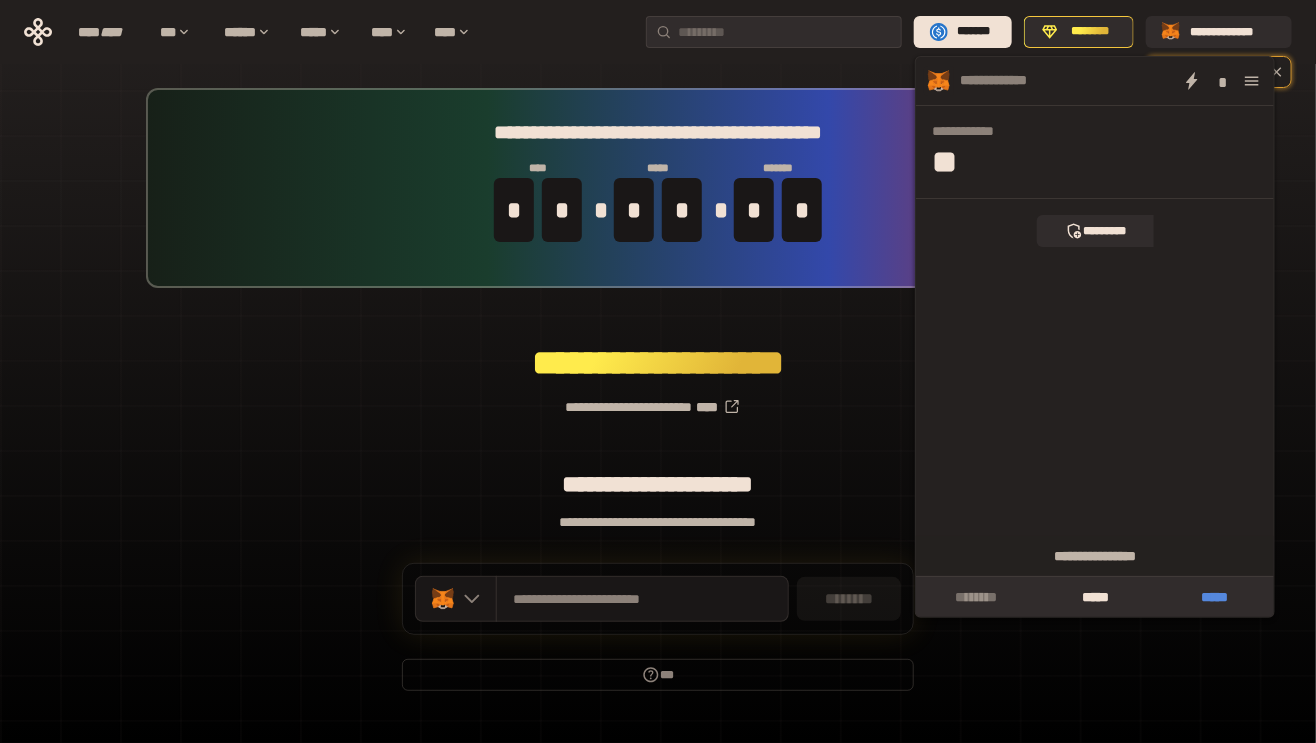 click on "*****" at bounding box center (1214, 597) 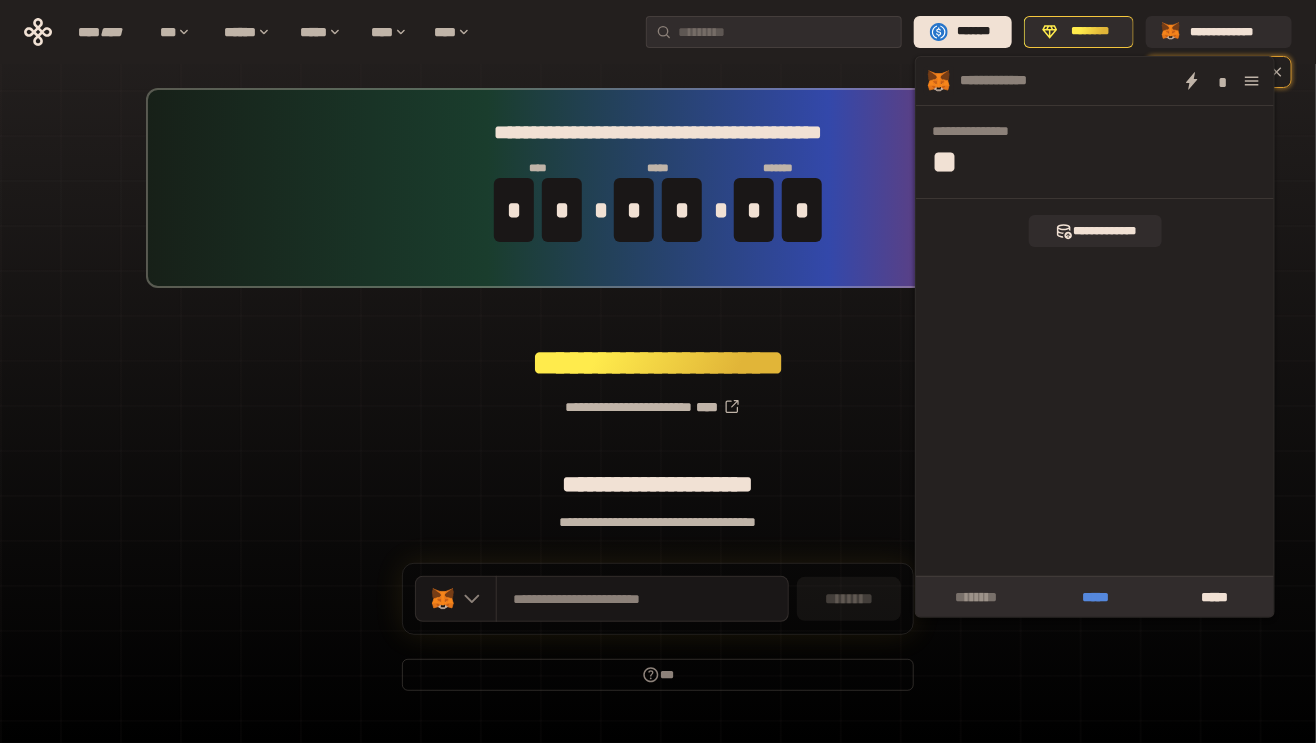 click on "*****" at bounding box center (1095, 597) 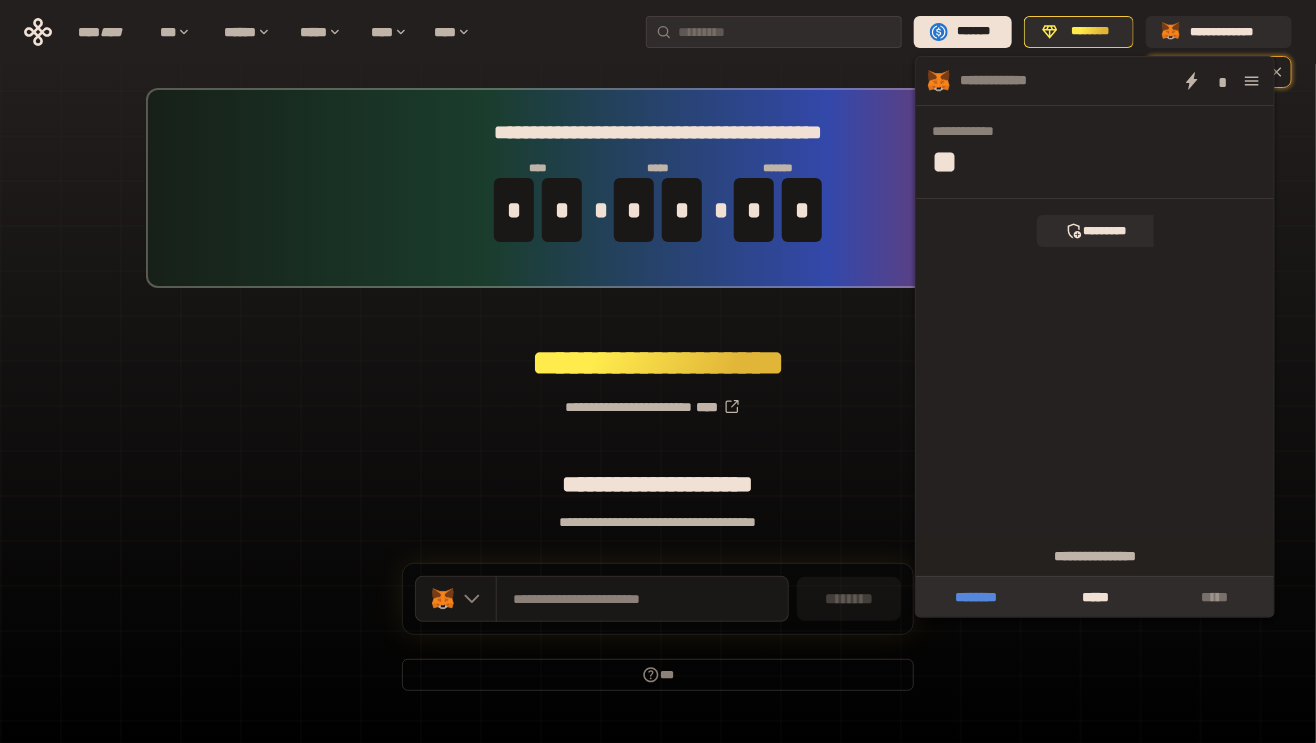 click on "********" at bounding box center (975, 597) 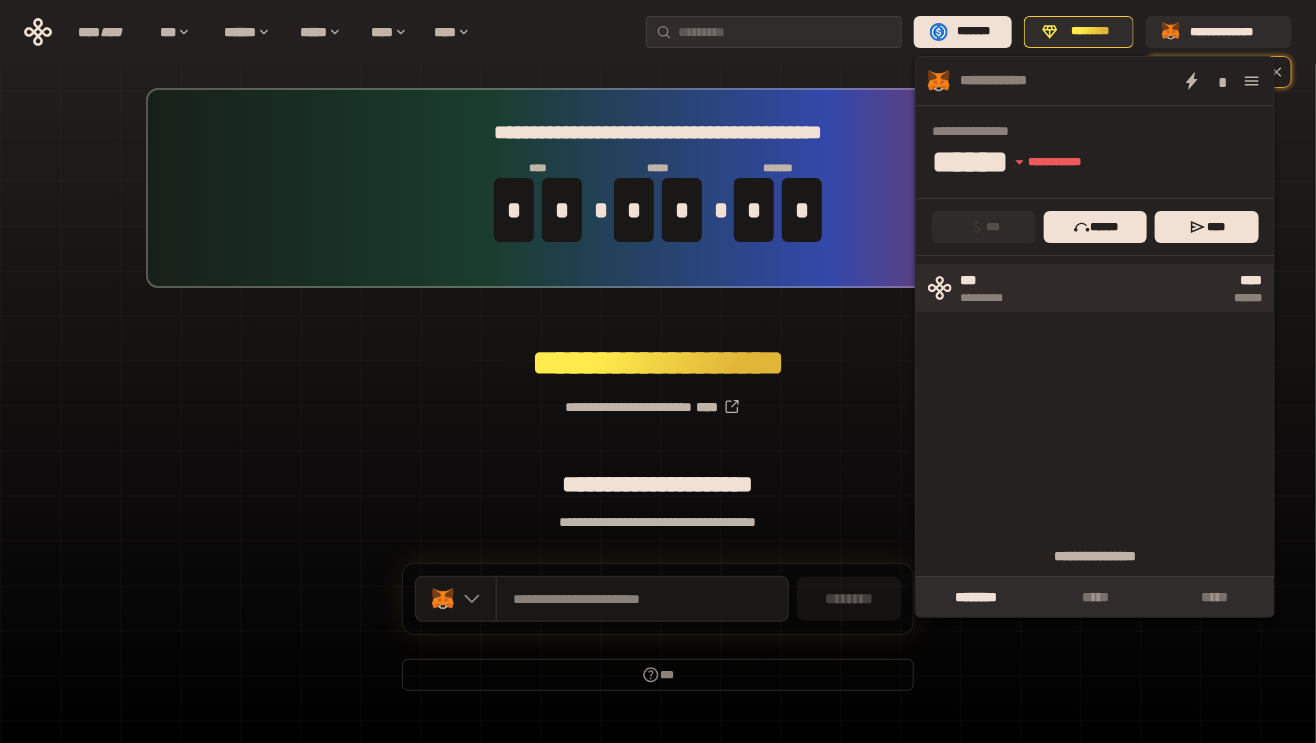 click on "**** ******" at bounding box center [1147, 288] 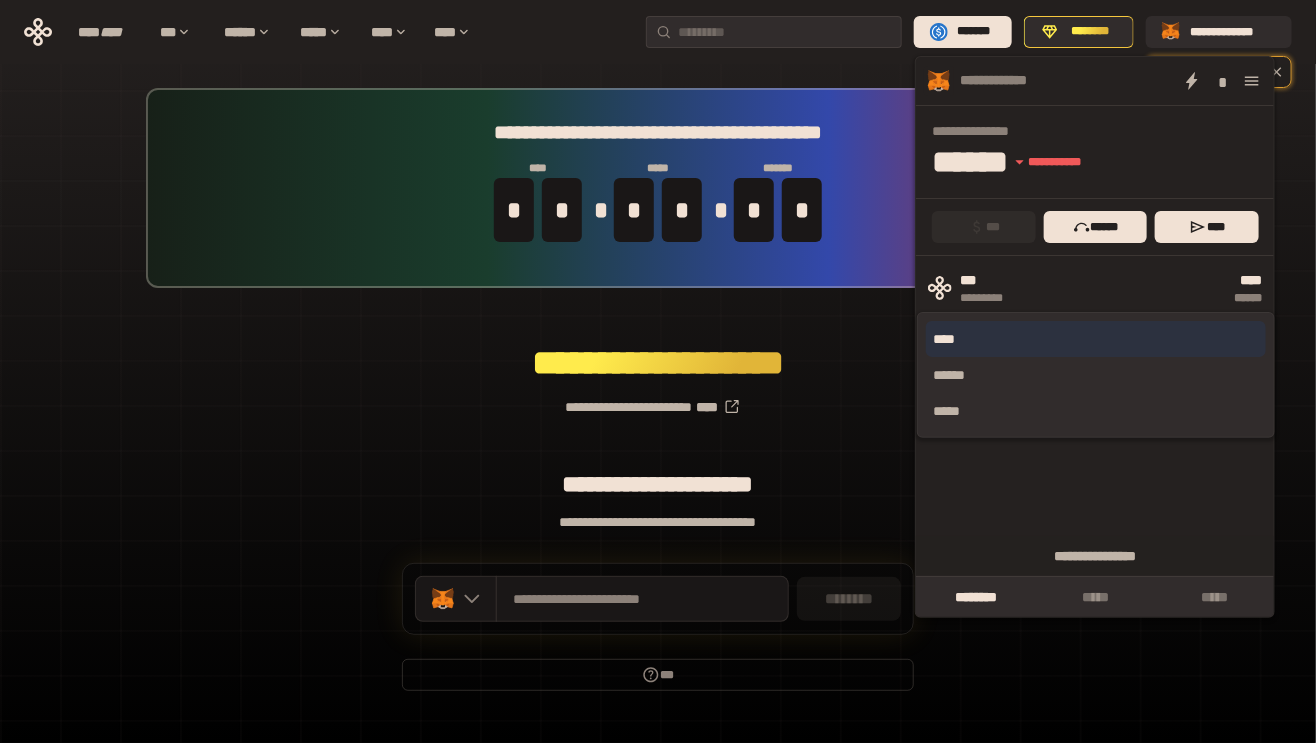 click on "****" at bounding box center (1096, 339) 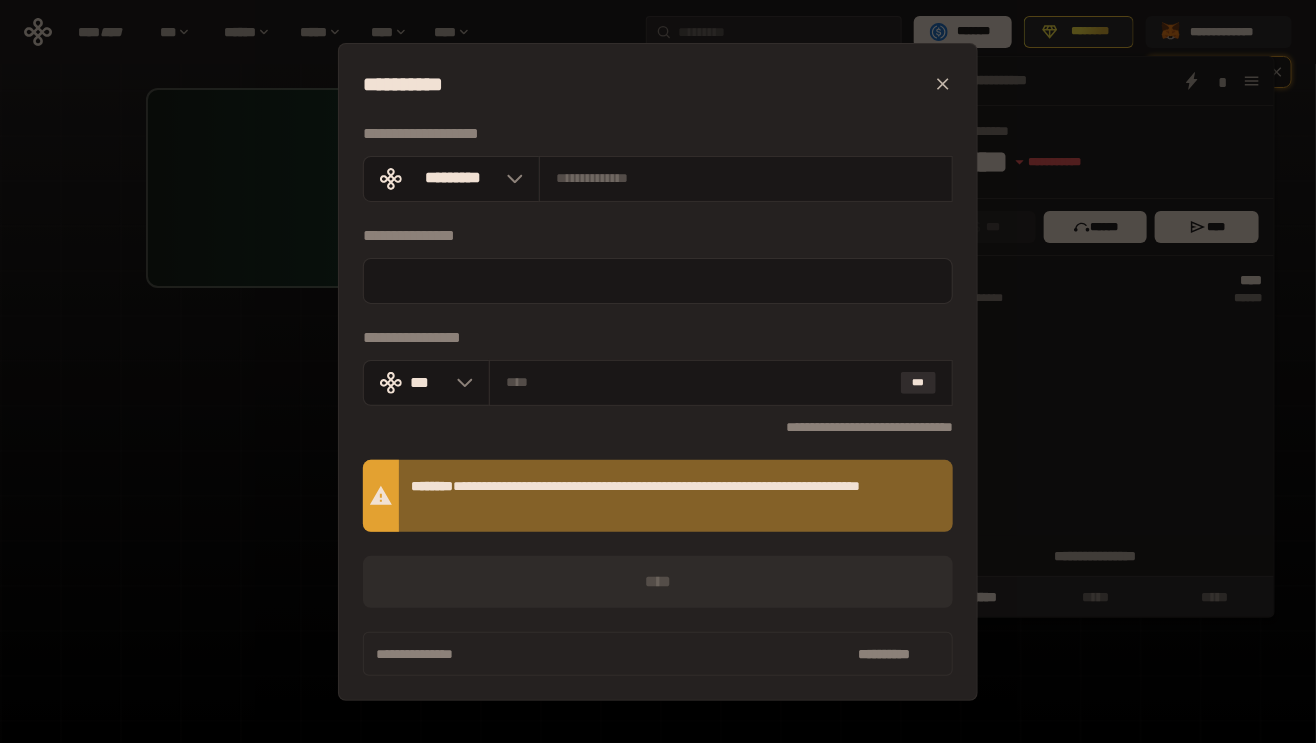 click on "**********" at bounding box center (658, 371) 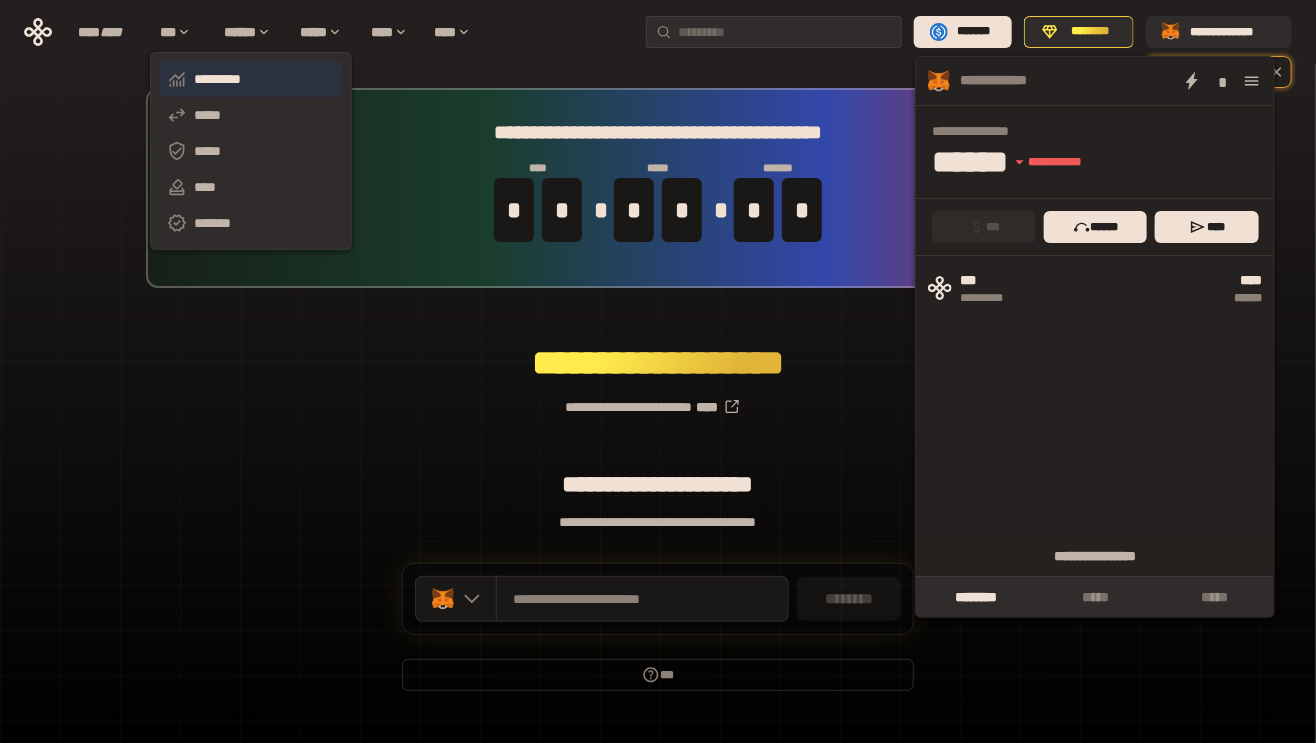 click on "*********" at bounding box center (251, 79) 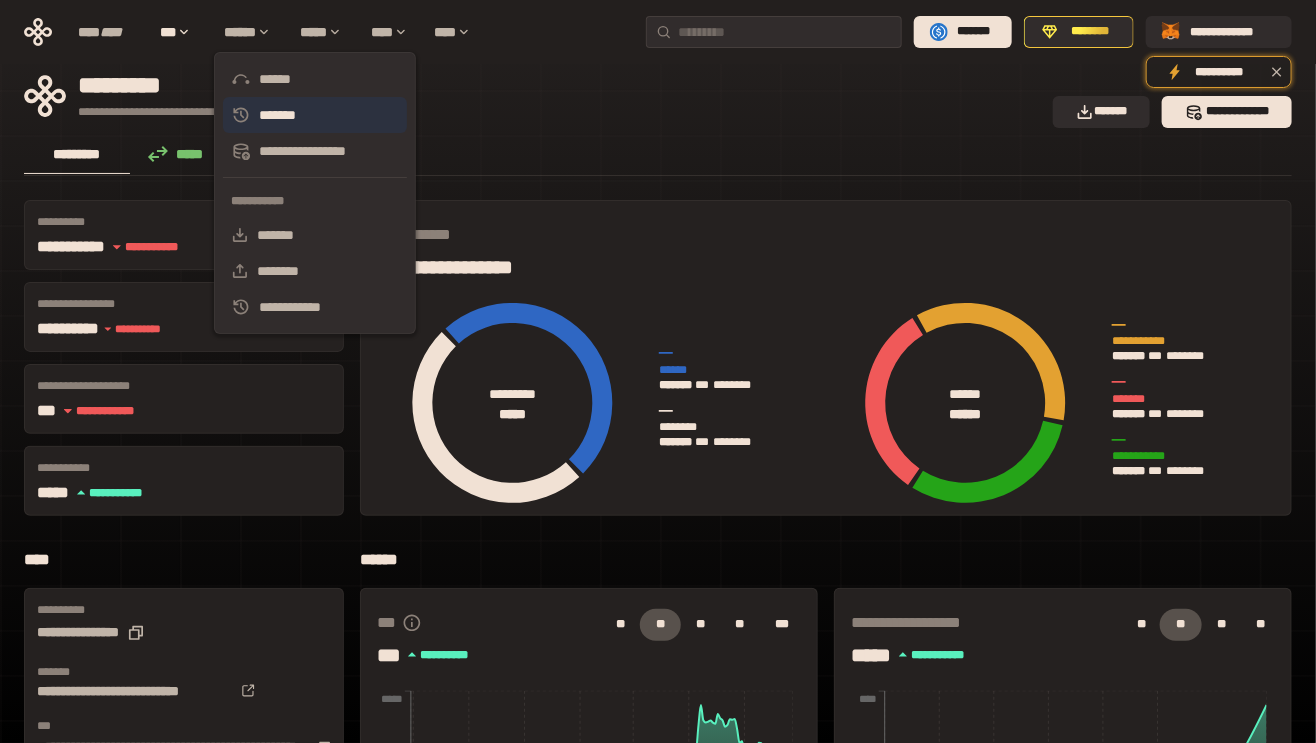 click on "*******" at bounding box center (315, 115) 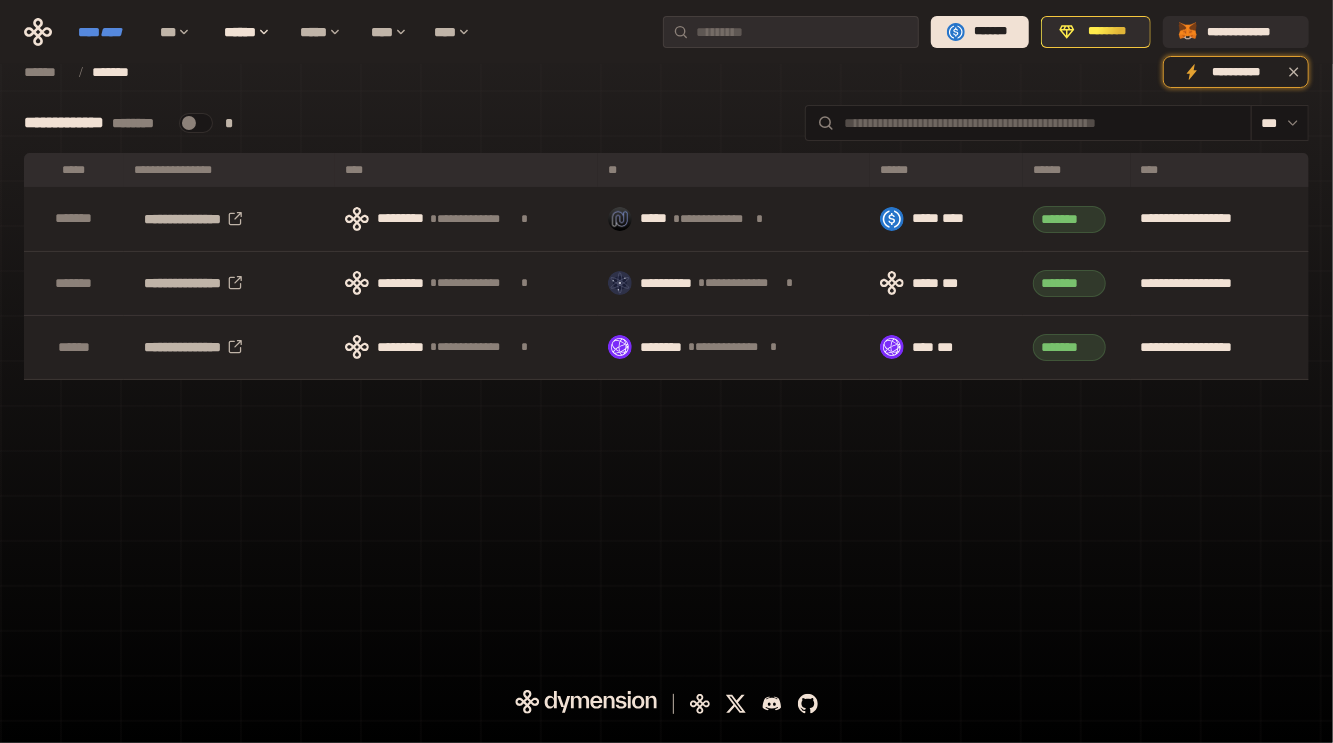 click on "****" at bounding box center (111, 32) 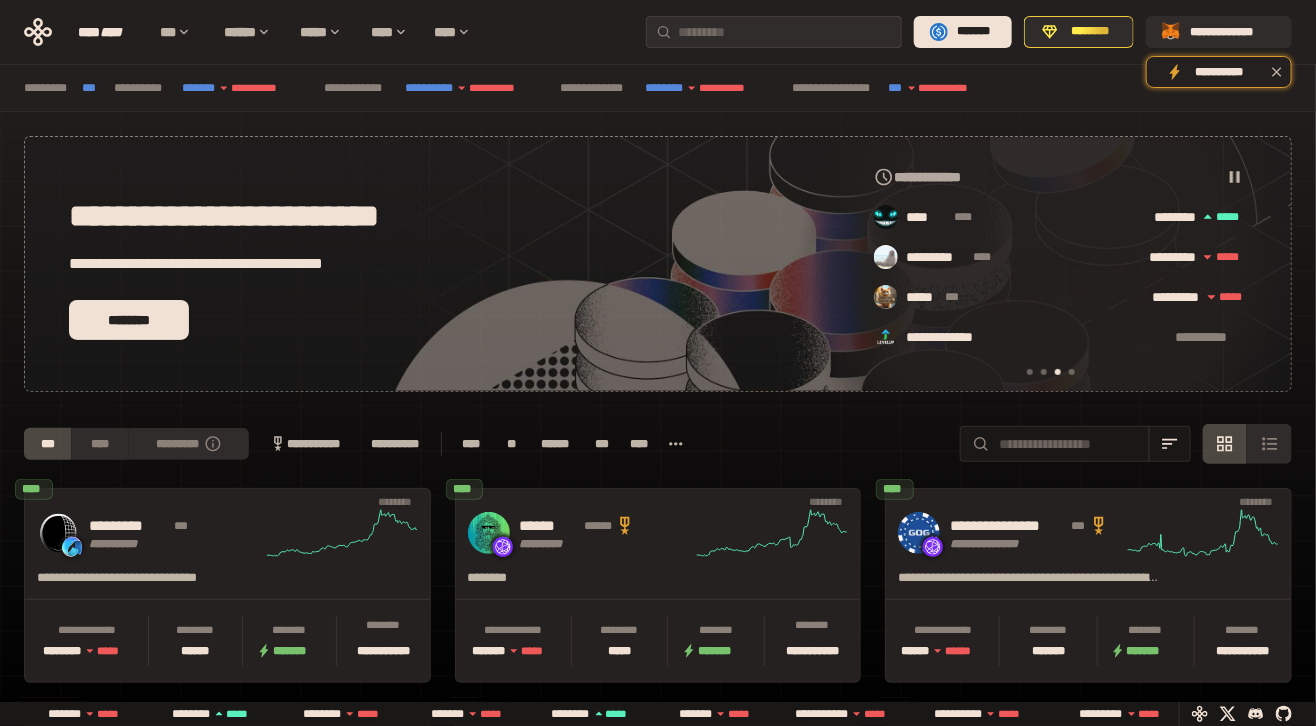 scroll, scrollTop: 0, scrollLeft: 856, axis: horizontal 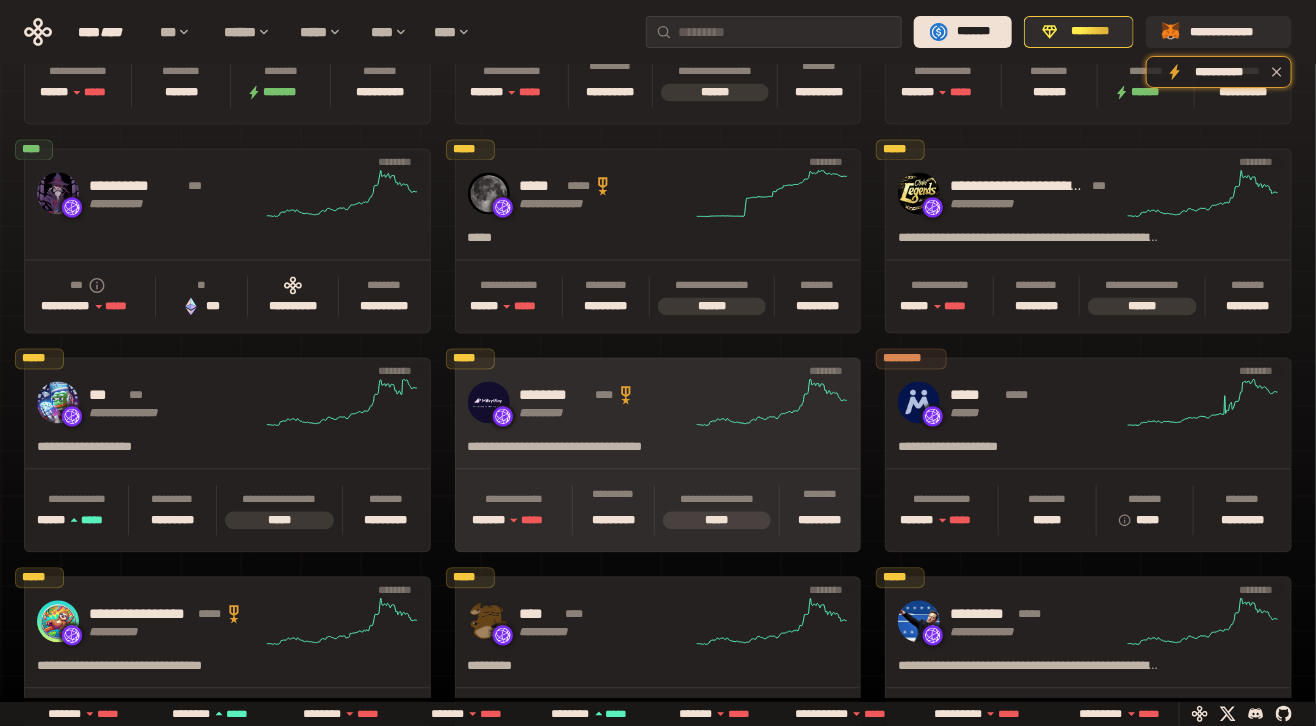 click 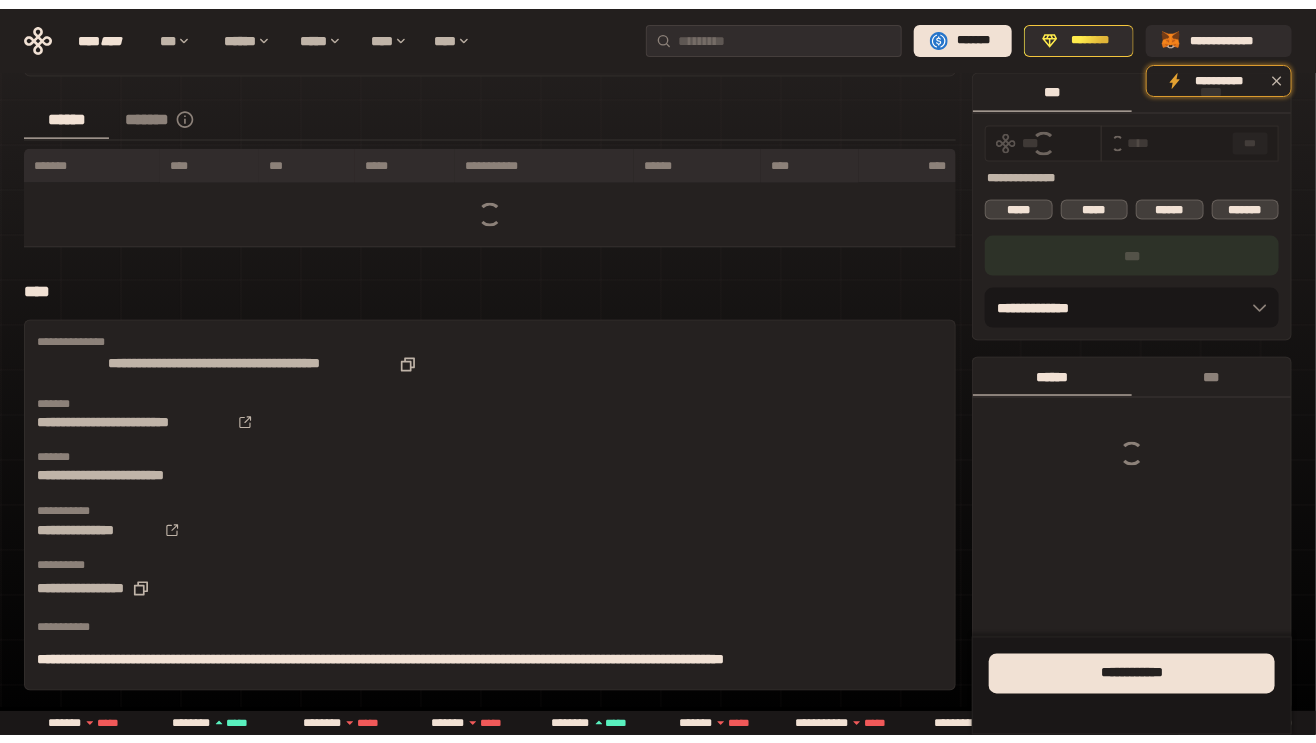 scroll, scrollTop: 973, scrollLeft: 0, axis: vertical 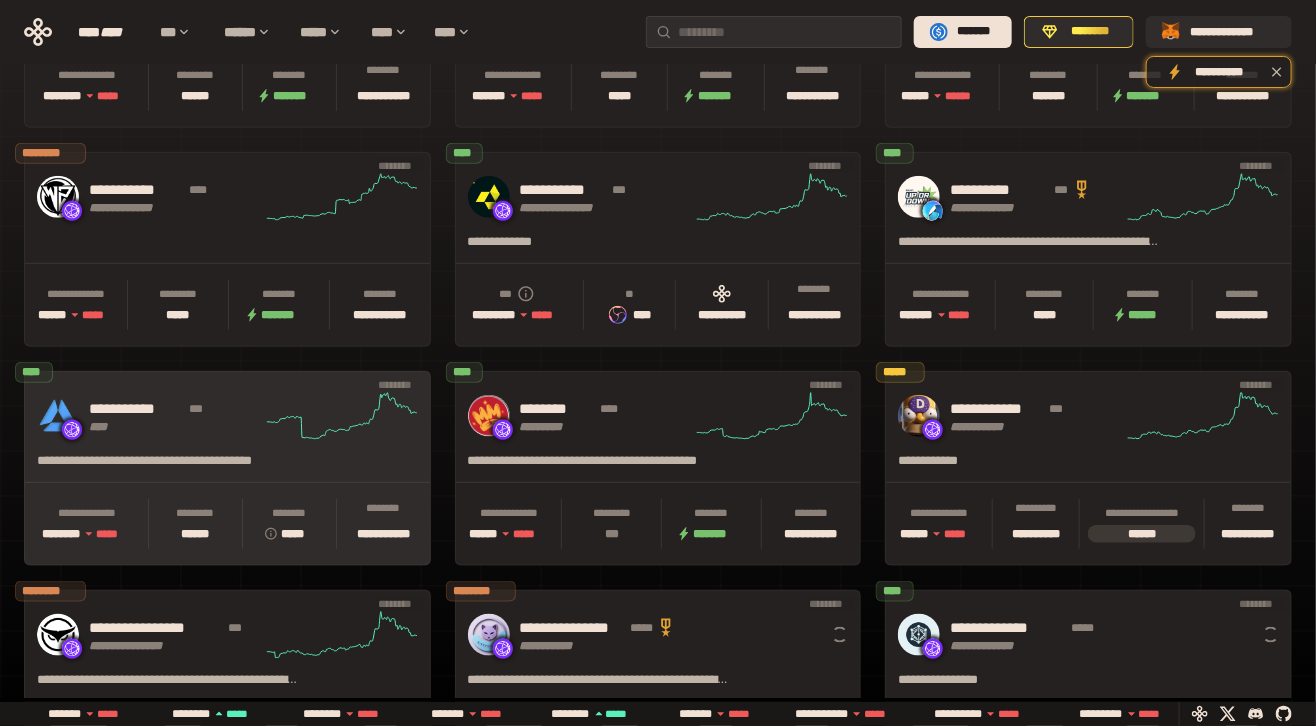 click 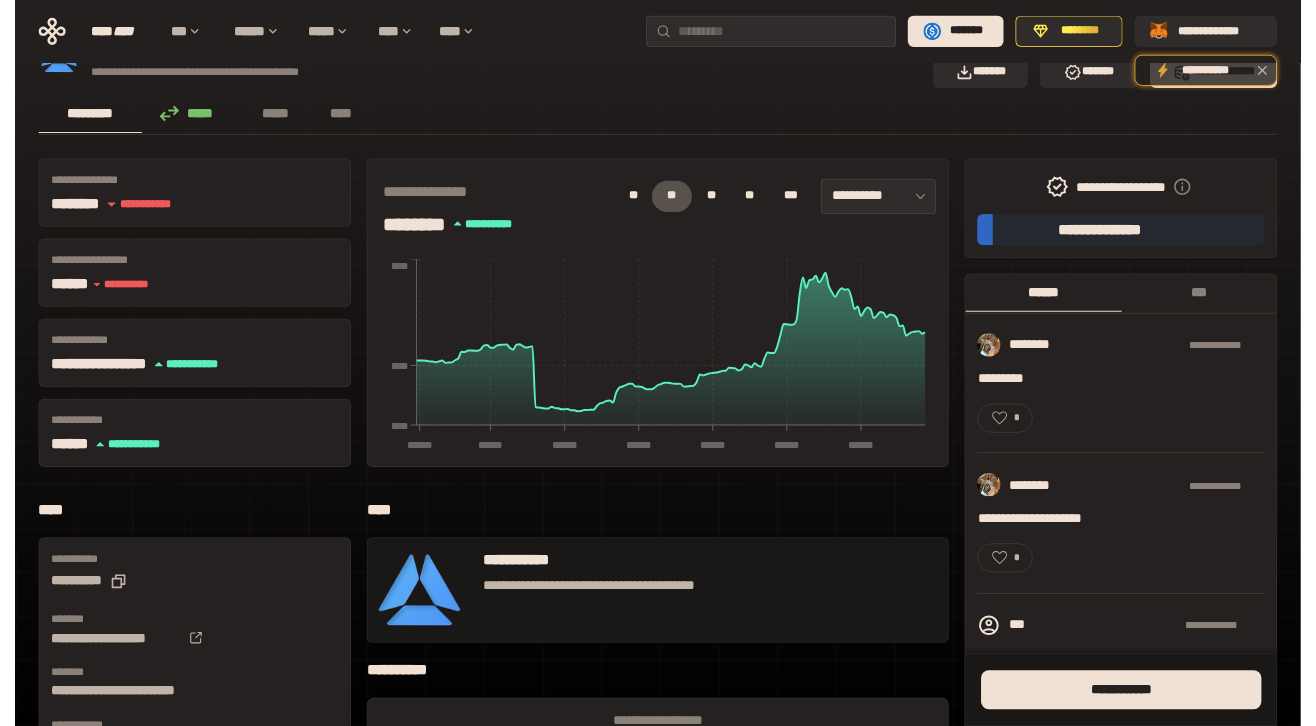 scroll, scrollTop: 0, scrollLeft: 0, axis: both 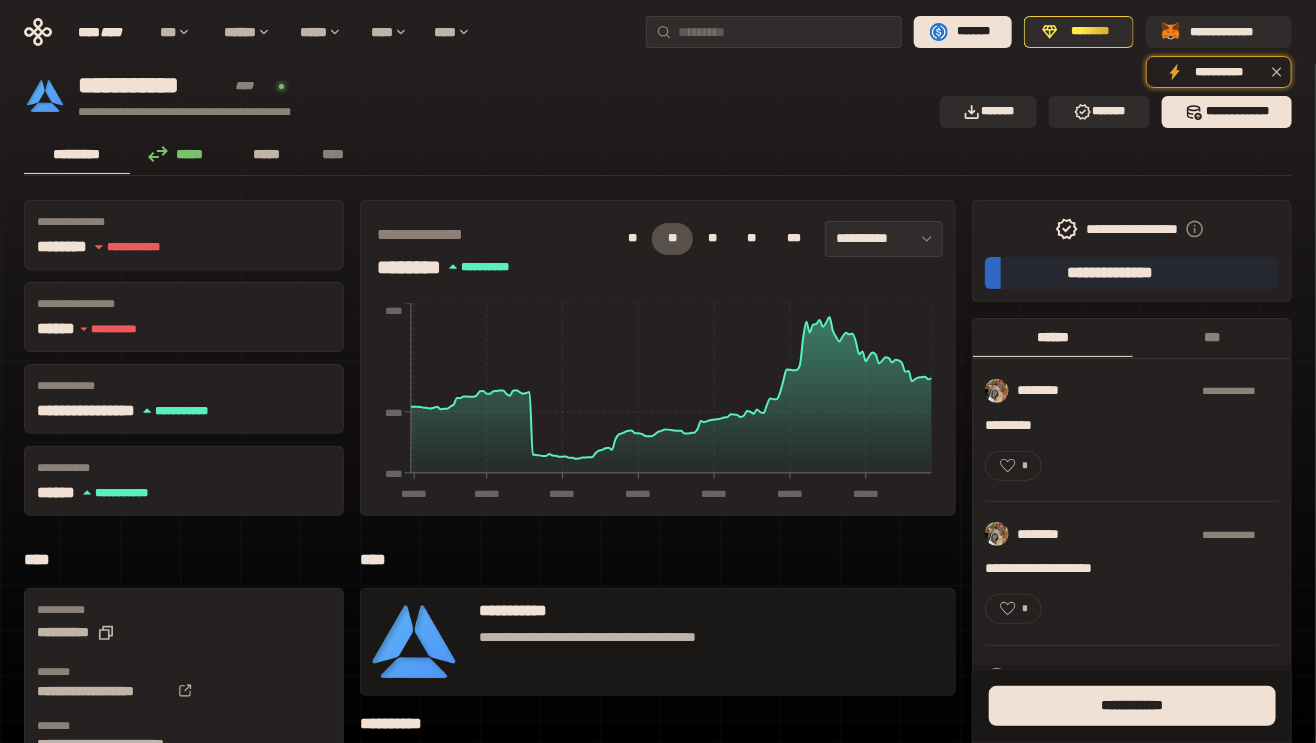 click on "*****" at bounding box center (267, 154) 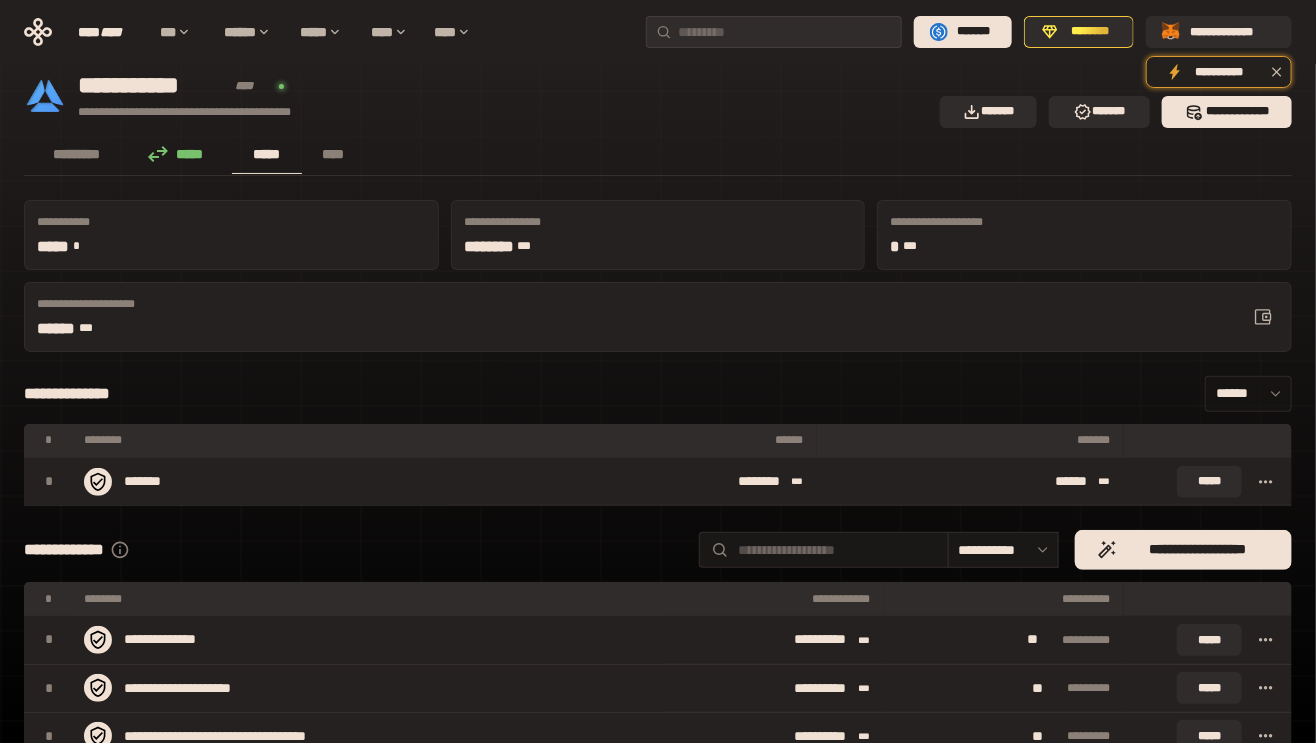 click at bounding box center [1271, 394] 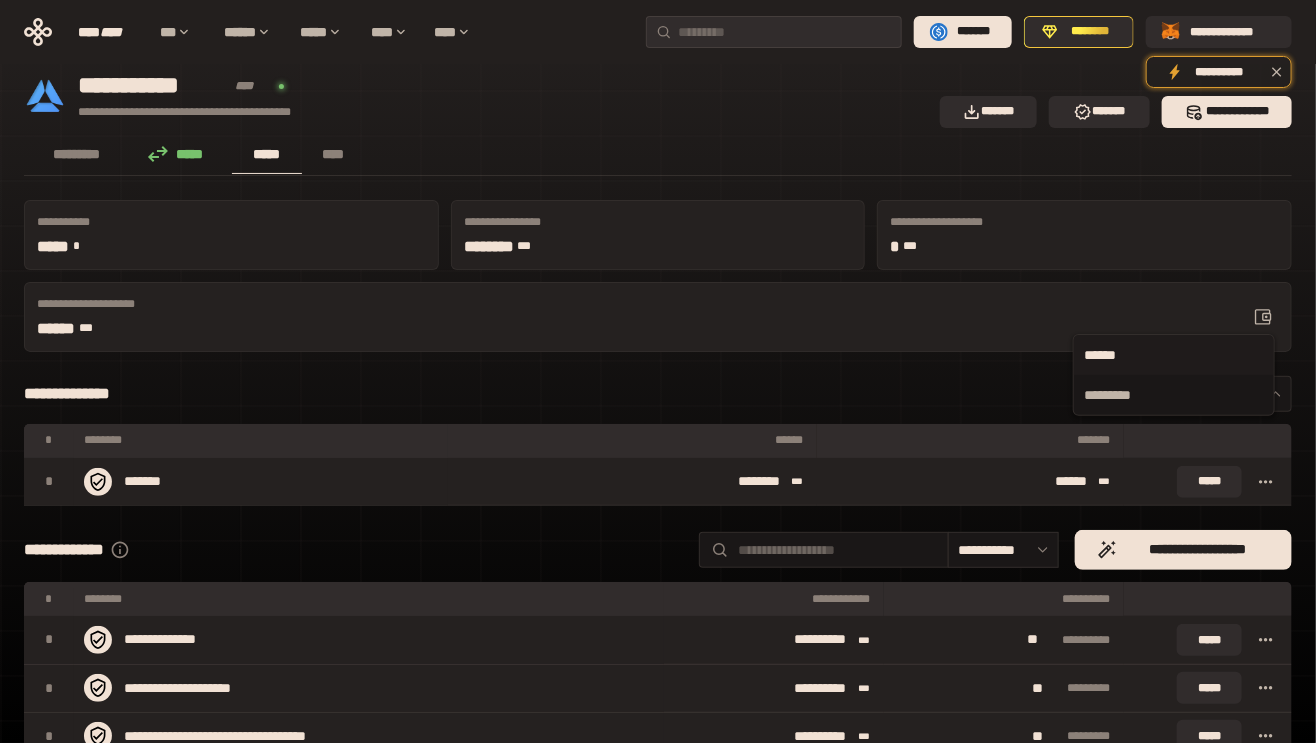 click on "**********" at bounding box center [658, 768] 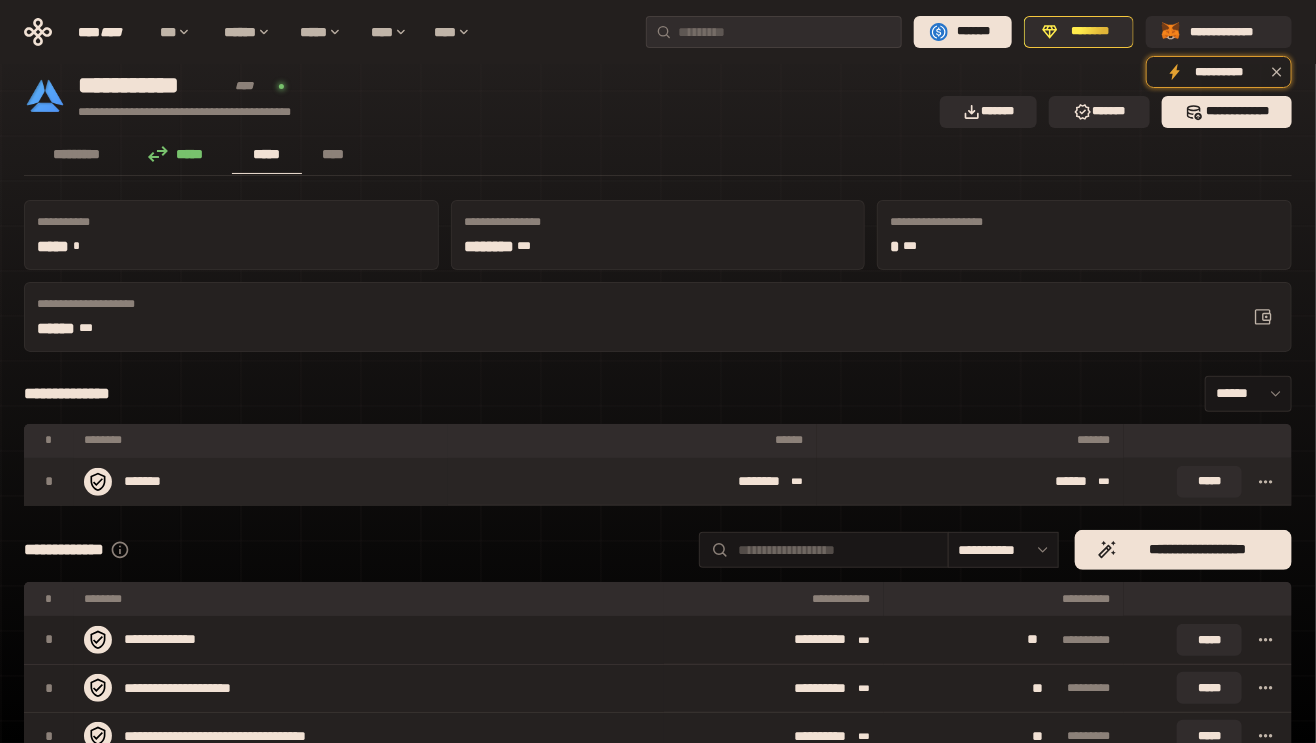 click 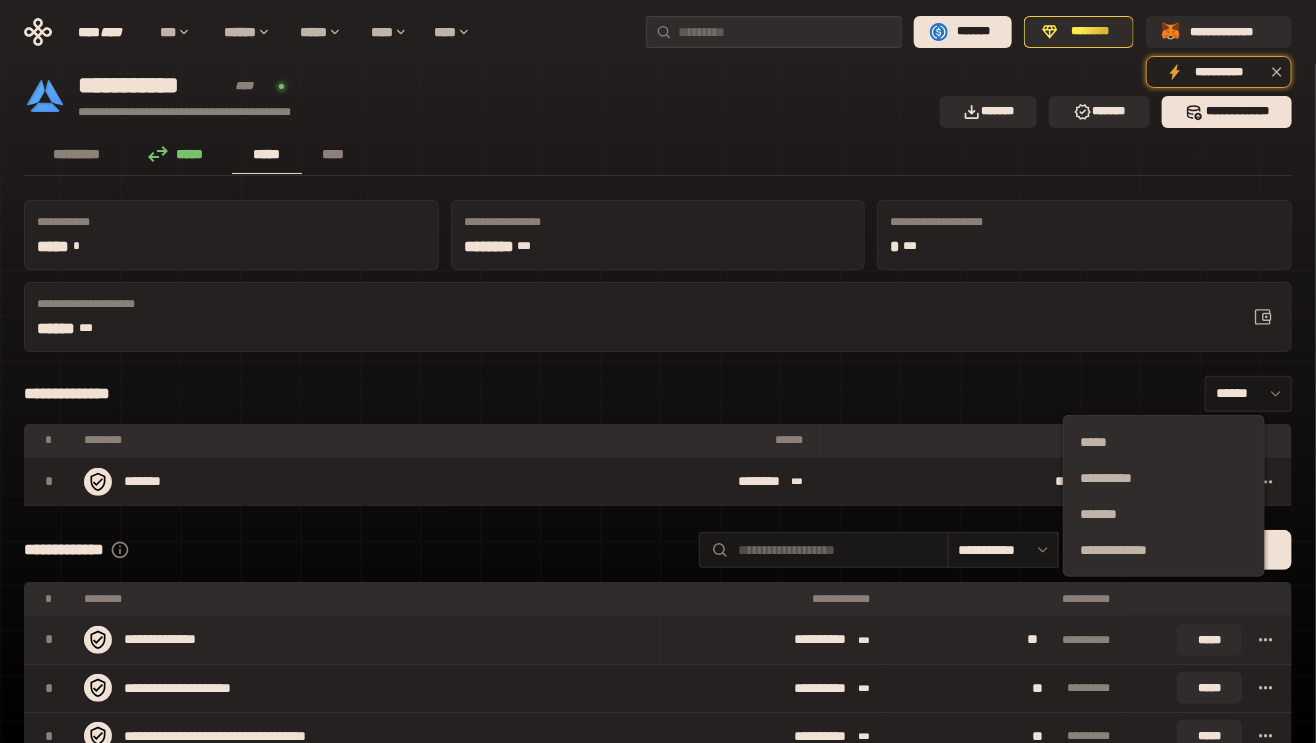 click on "**********" at bounding box center (1164, 550) 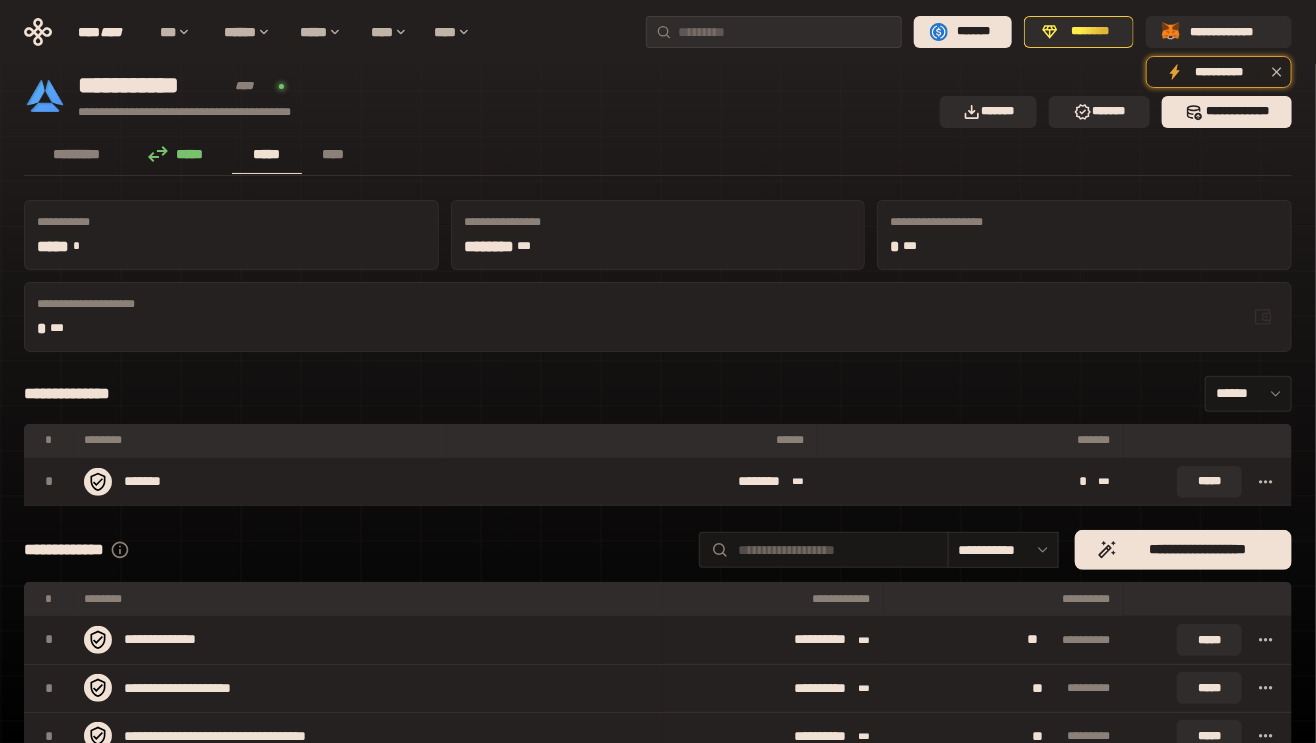 click on "*****" at bounding box center [181, 154] 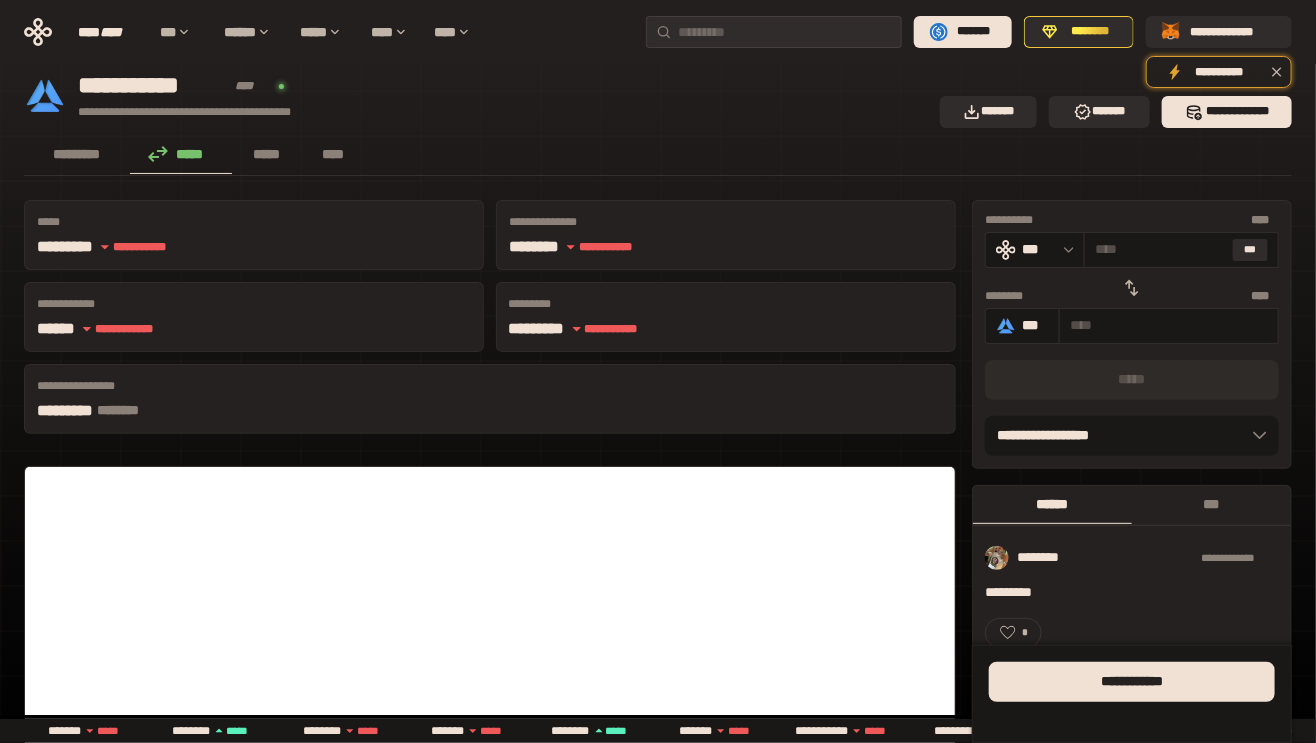 click 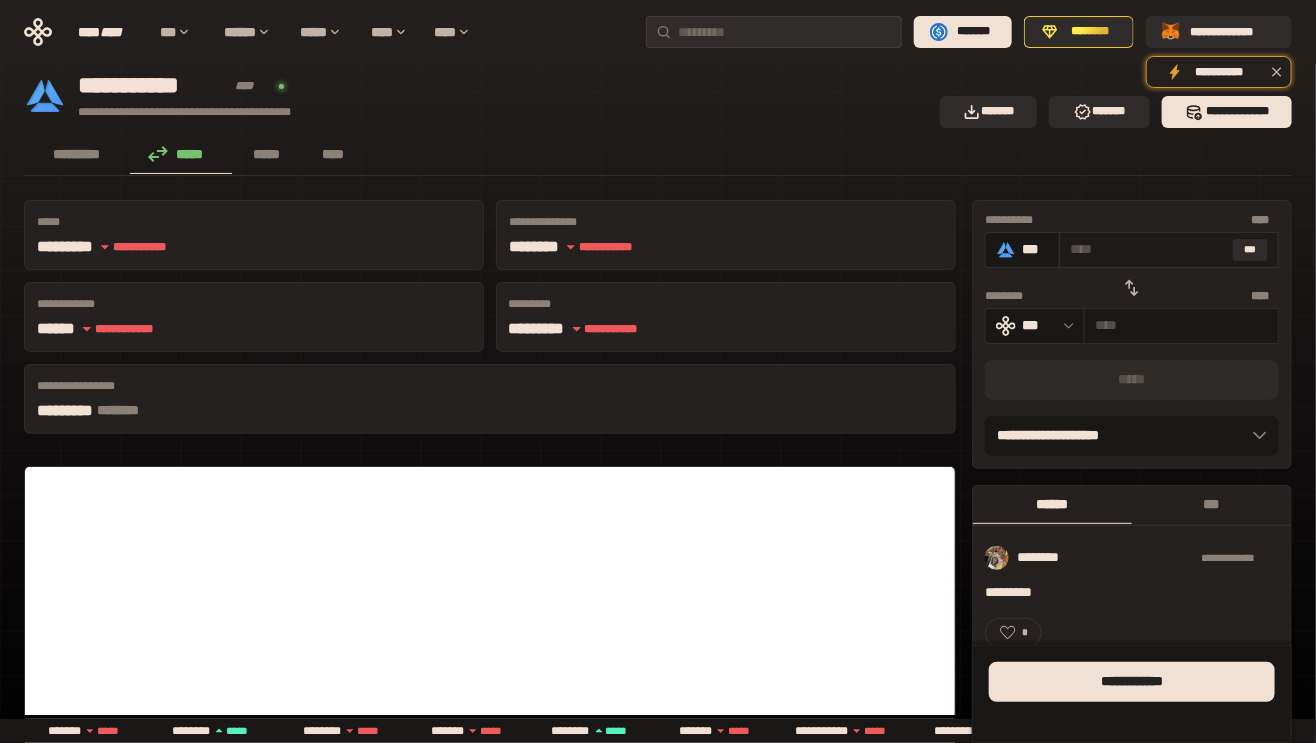click on "* ** ***" at bounding box center [1169, 250] 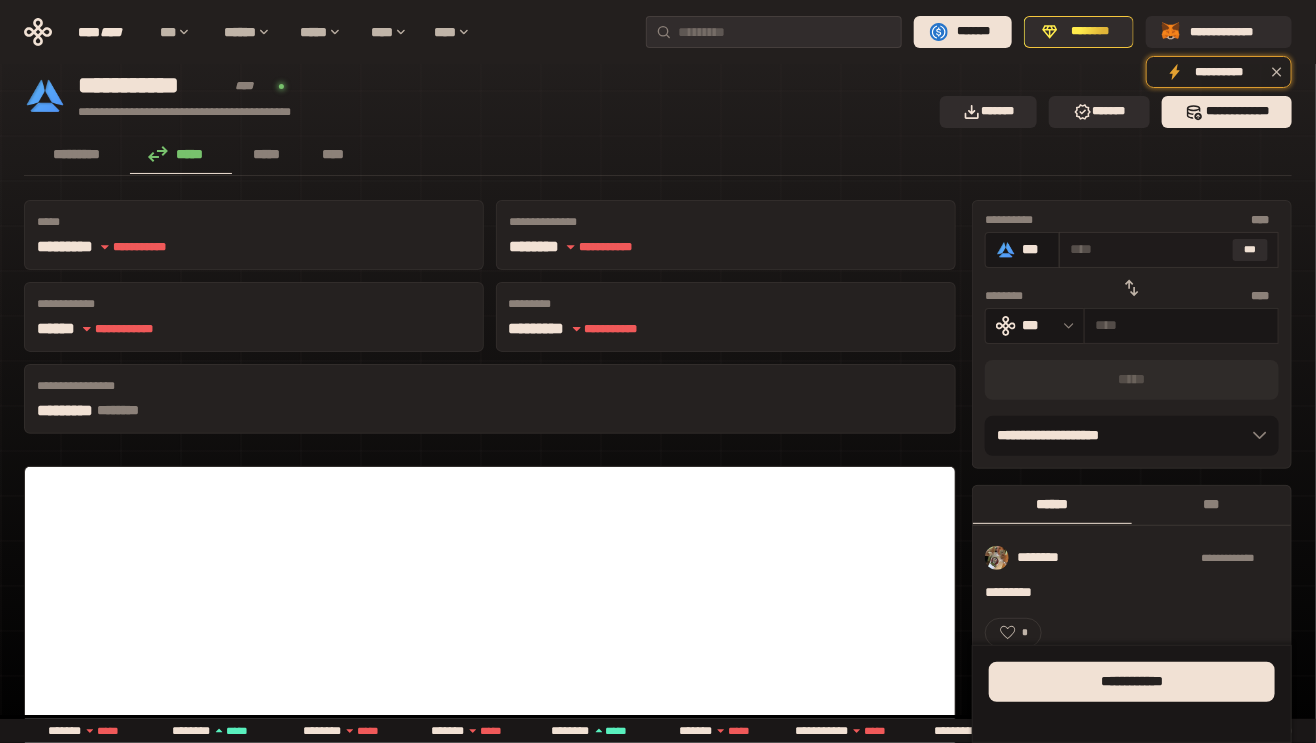 type on "*" 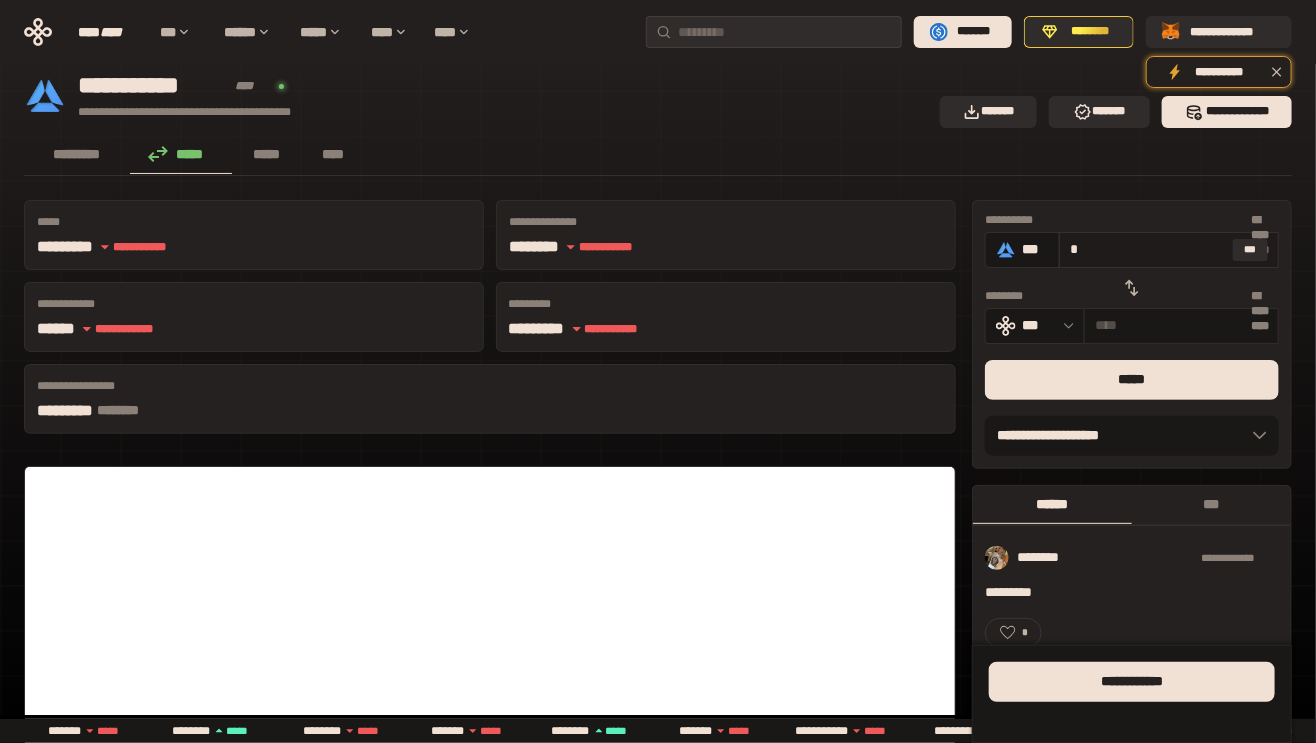 type on "**********" 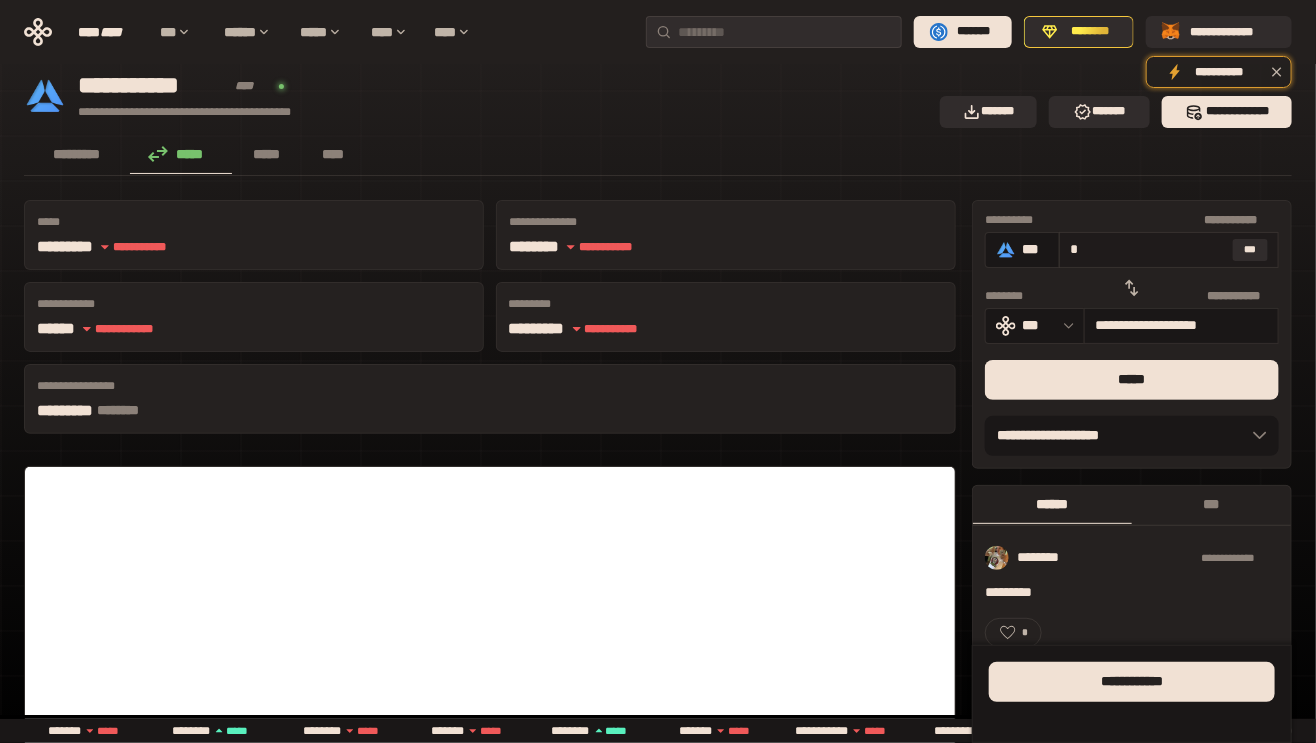 type on "**" 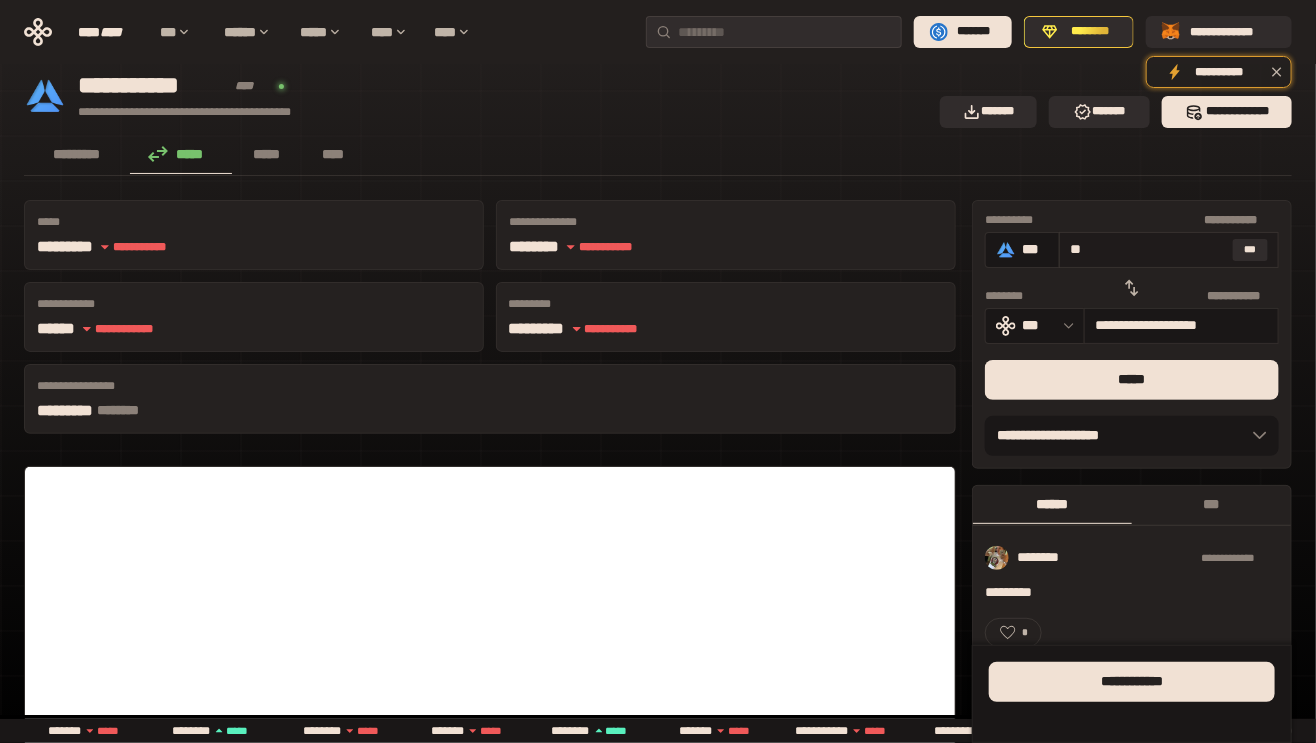 type on "**********" 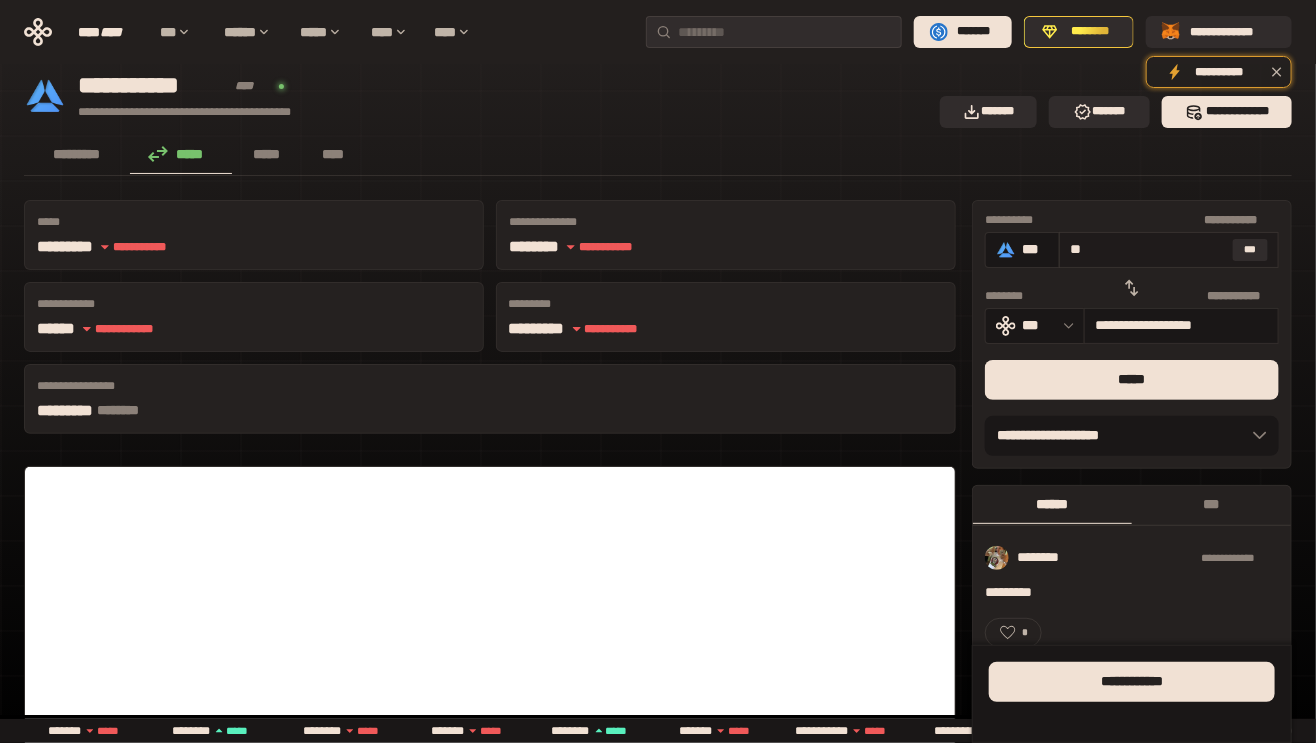 type on "***" 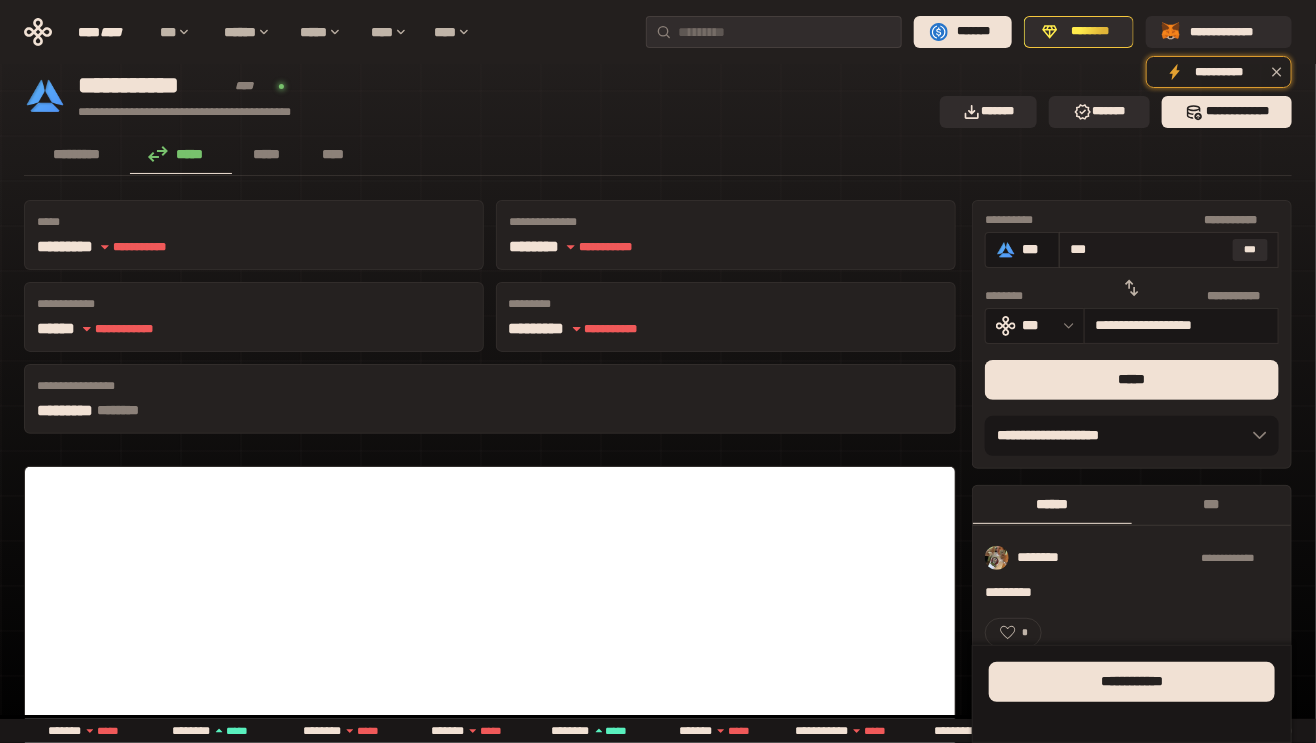 type on "**********" 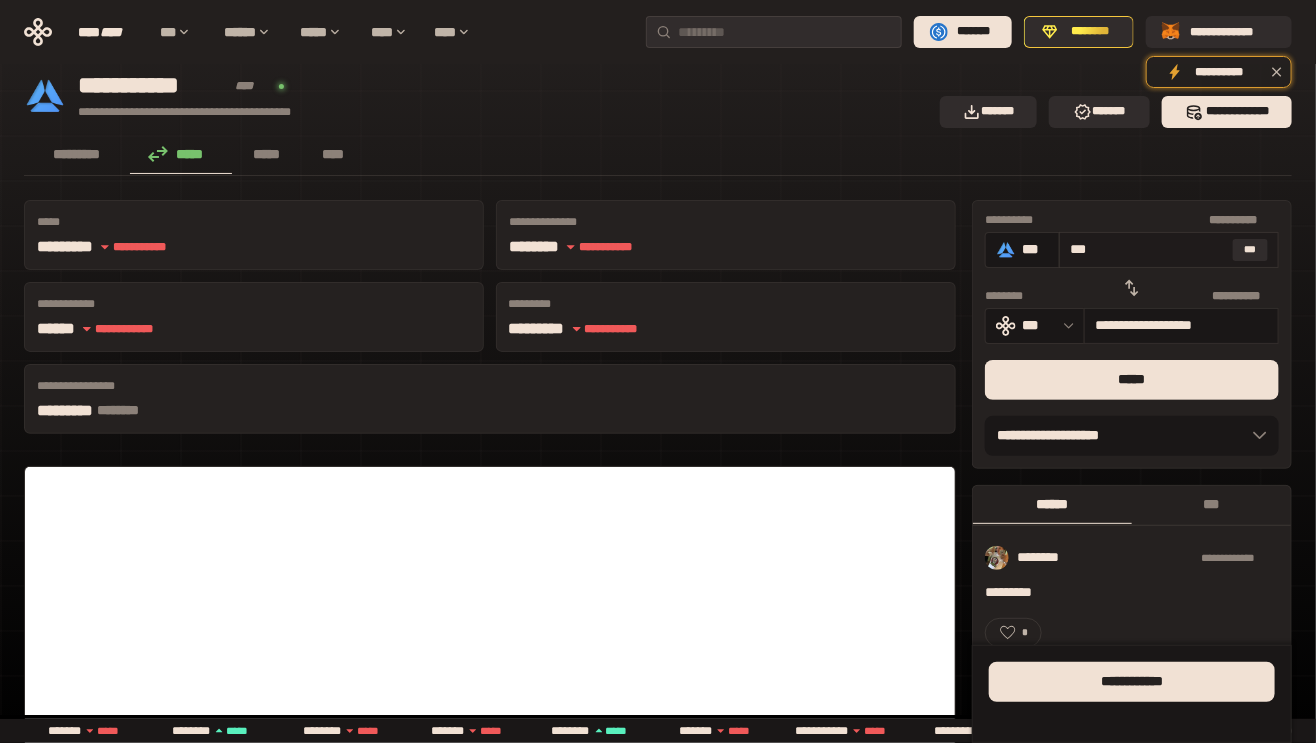 type on "****" 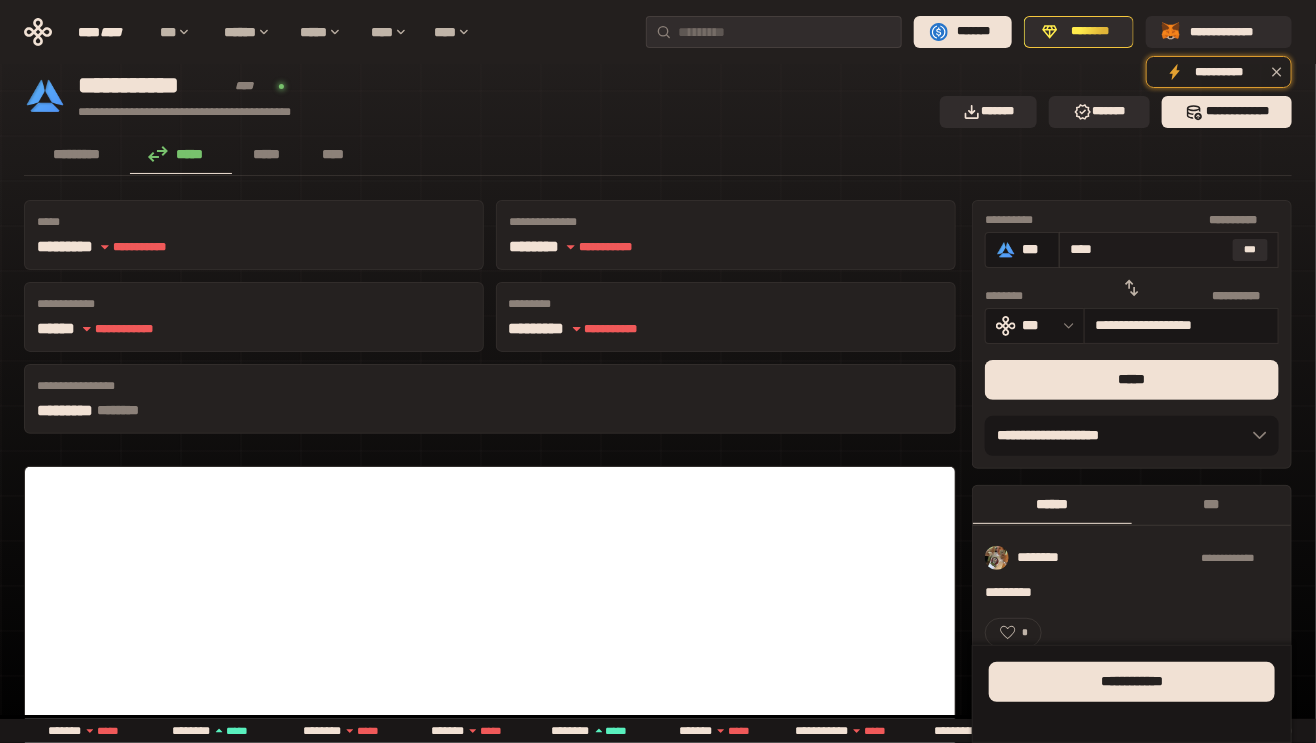 type on "**********" 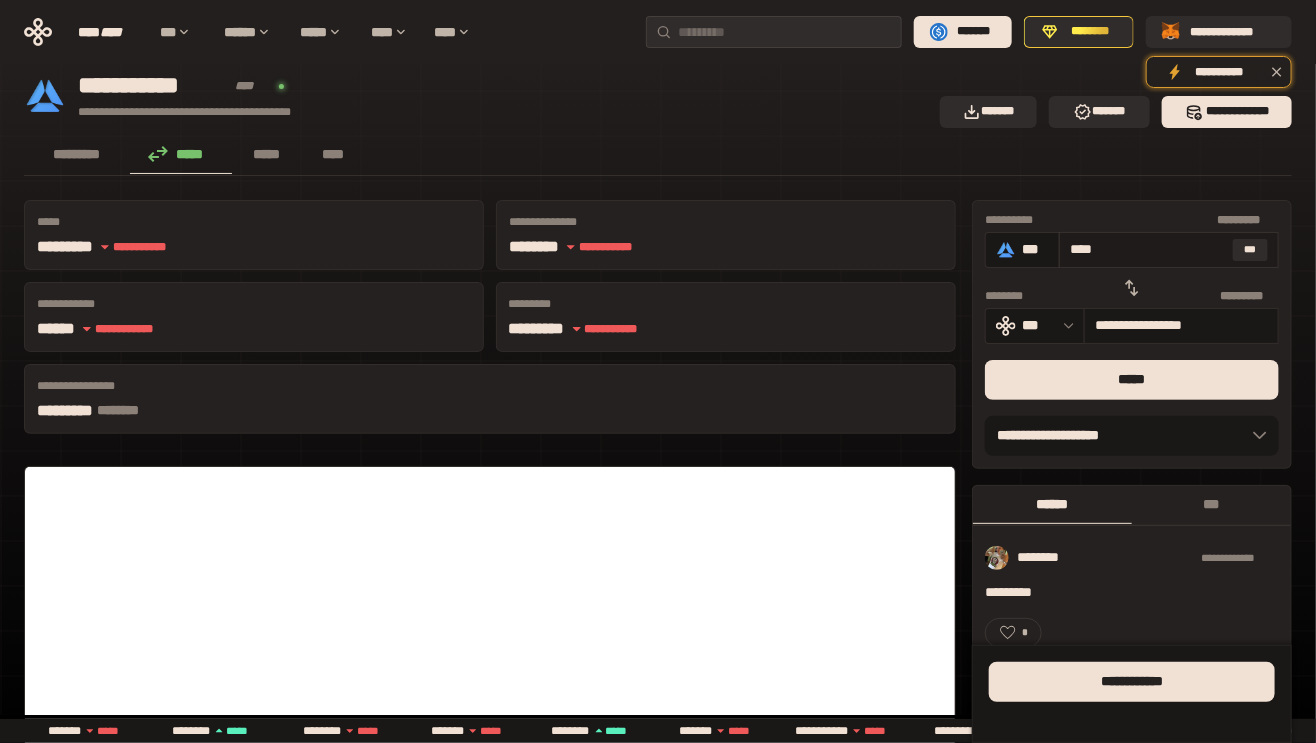 type on "*****" 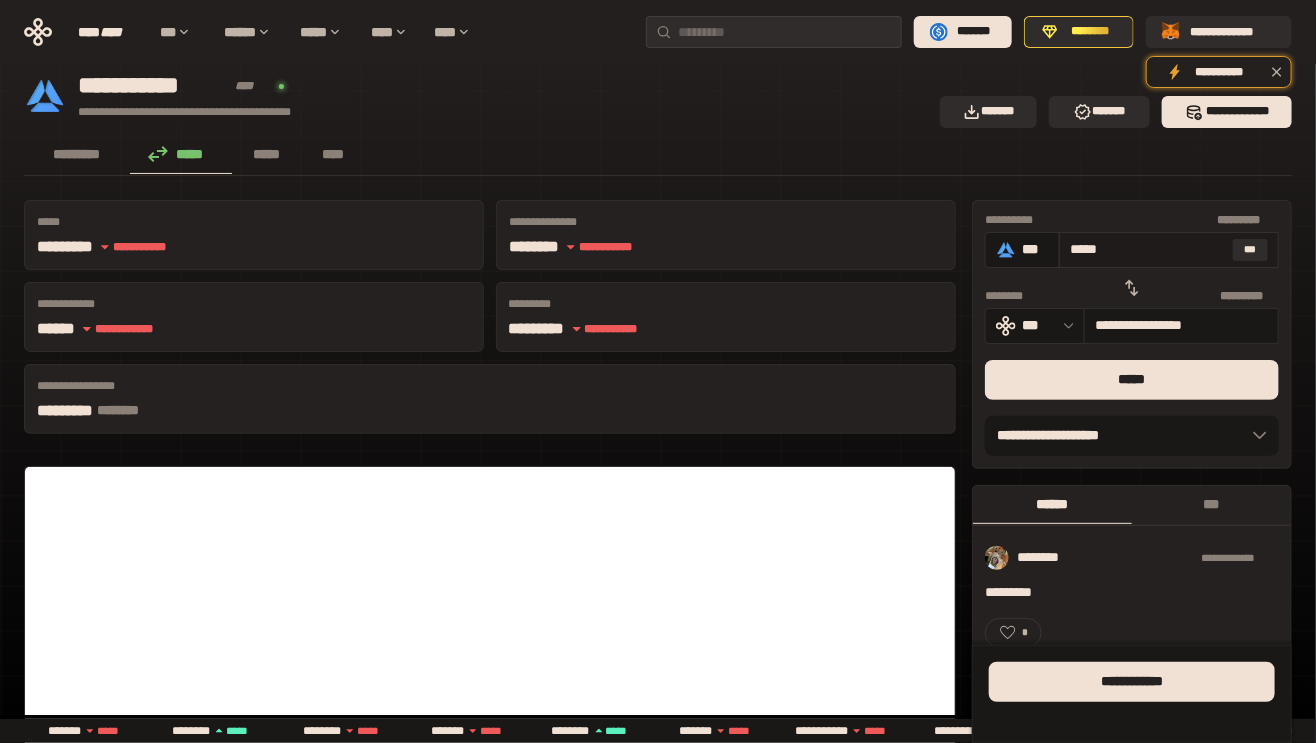 type on "**********" 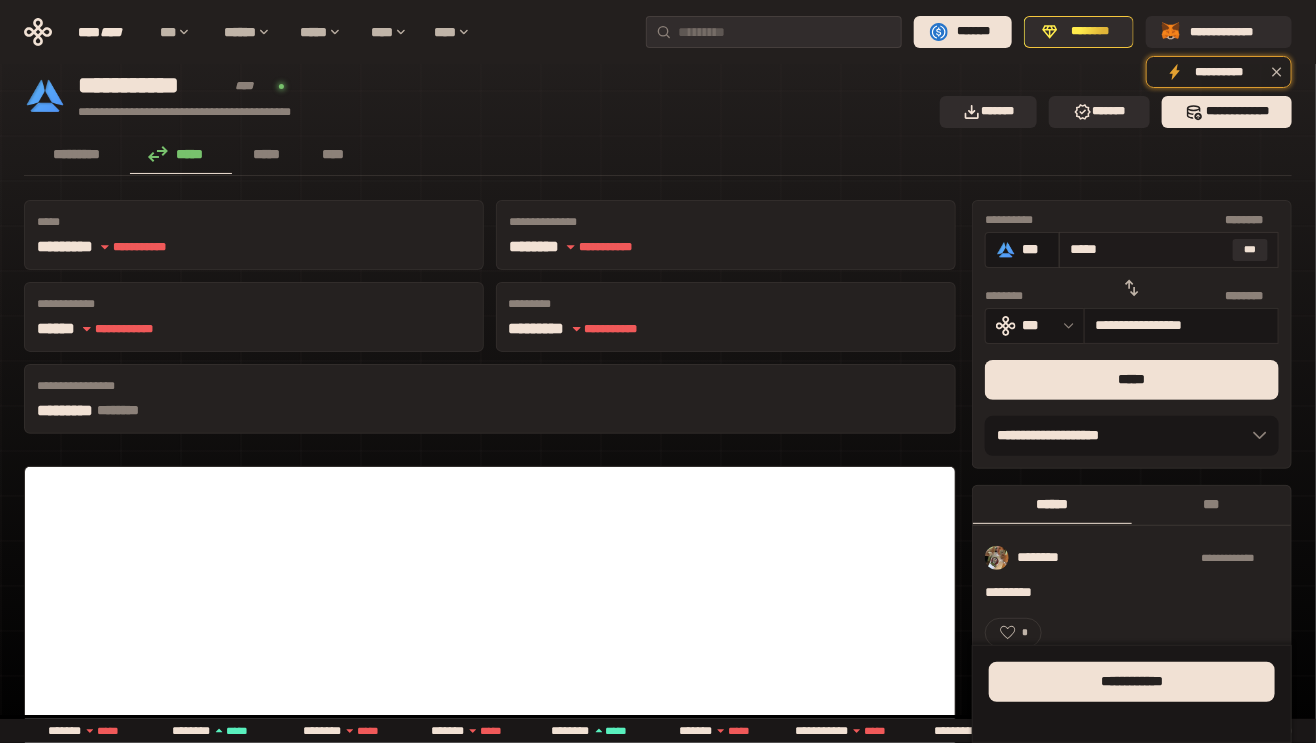 type on "******" 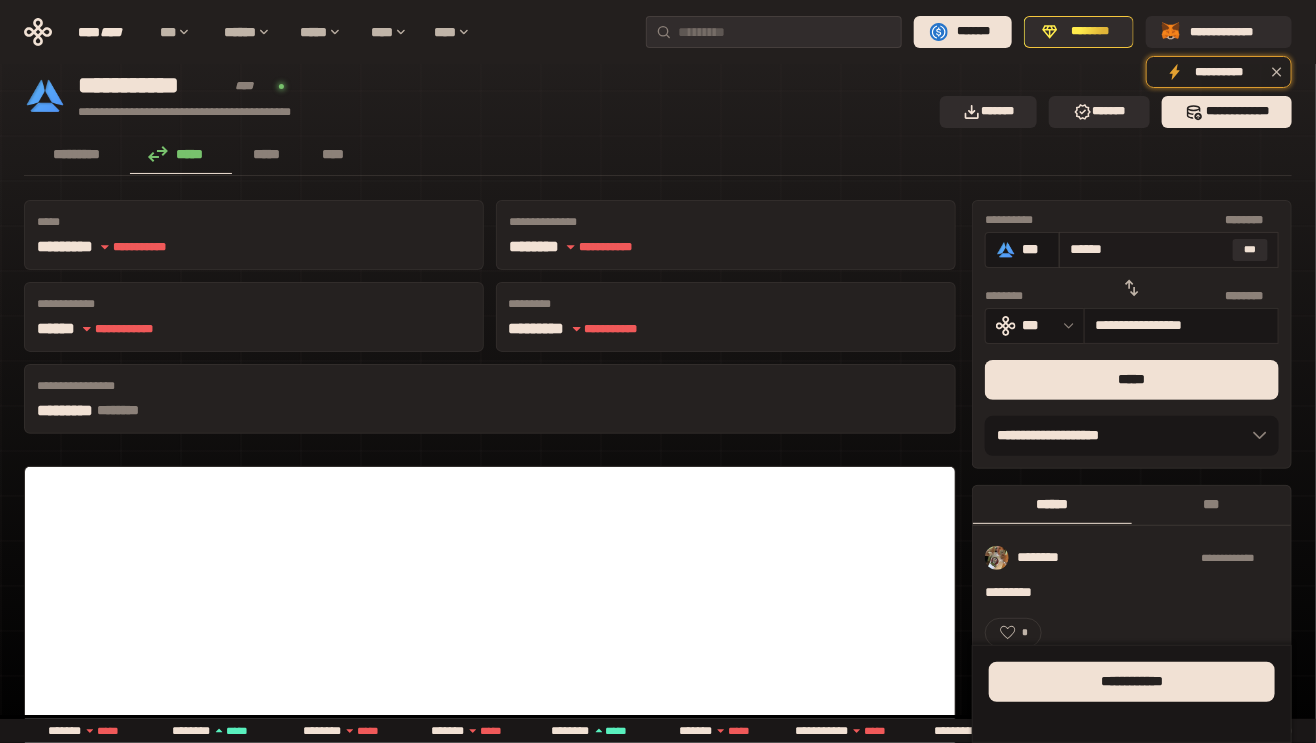 type on "**********" 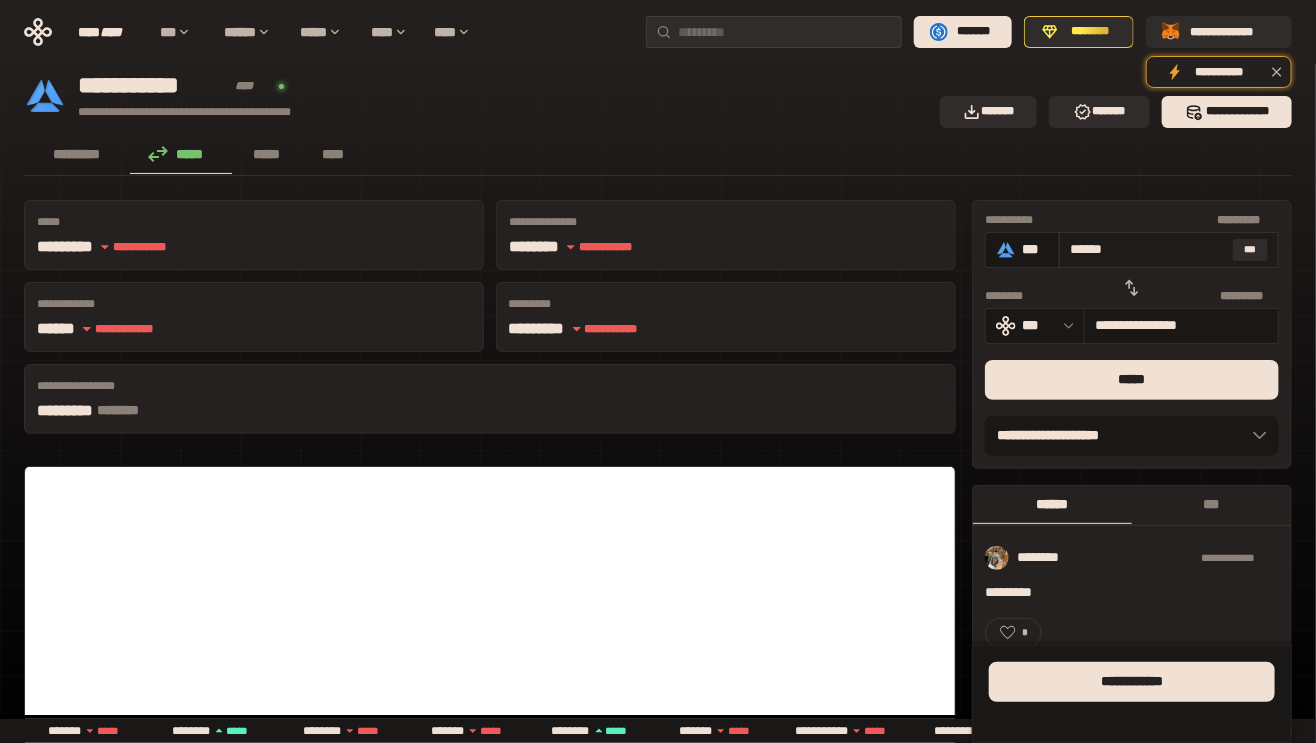 type on "*******" 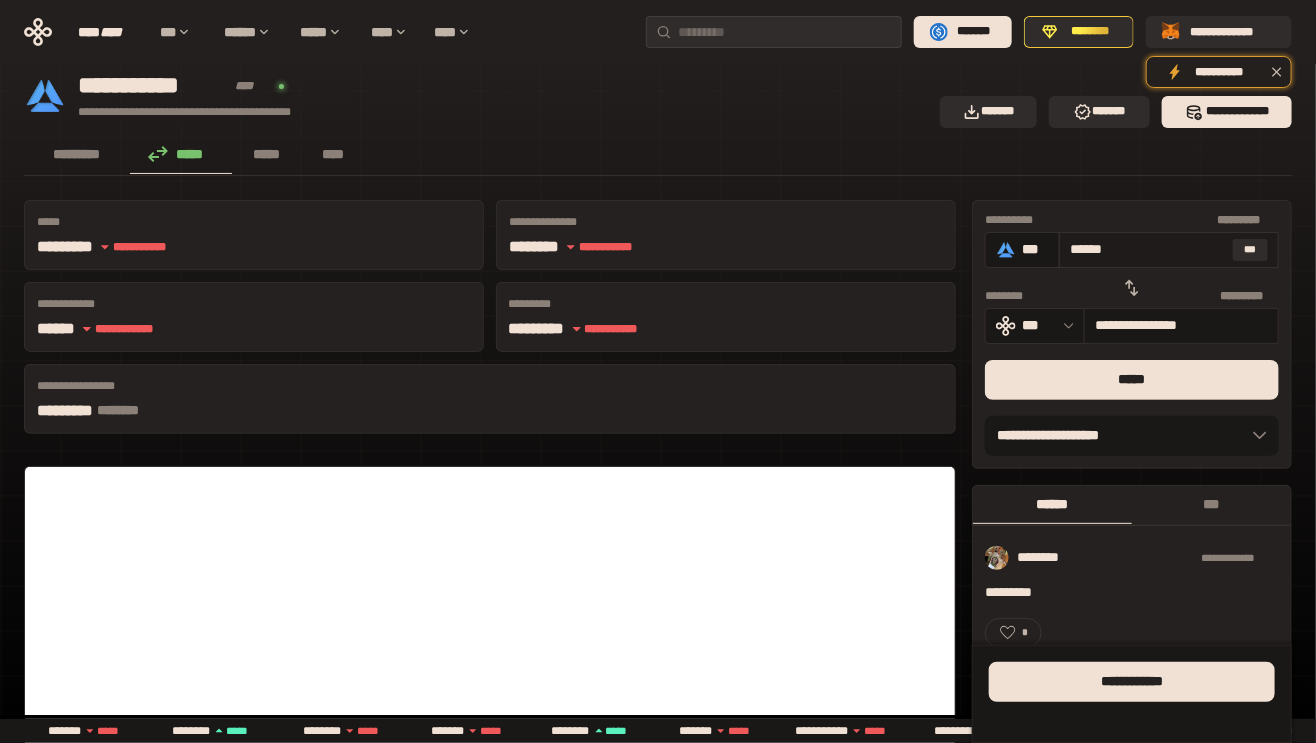 type on "**********" 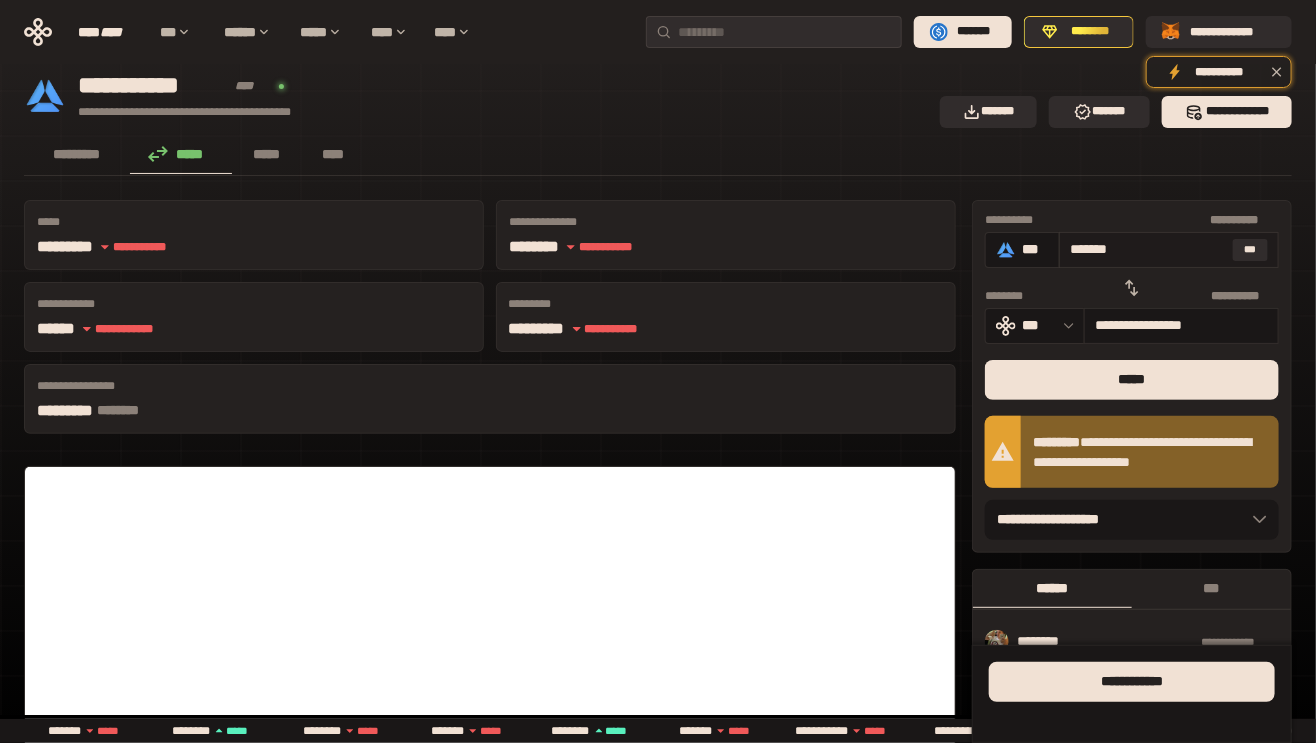 type on "******" 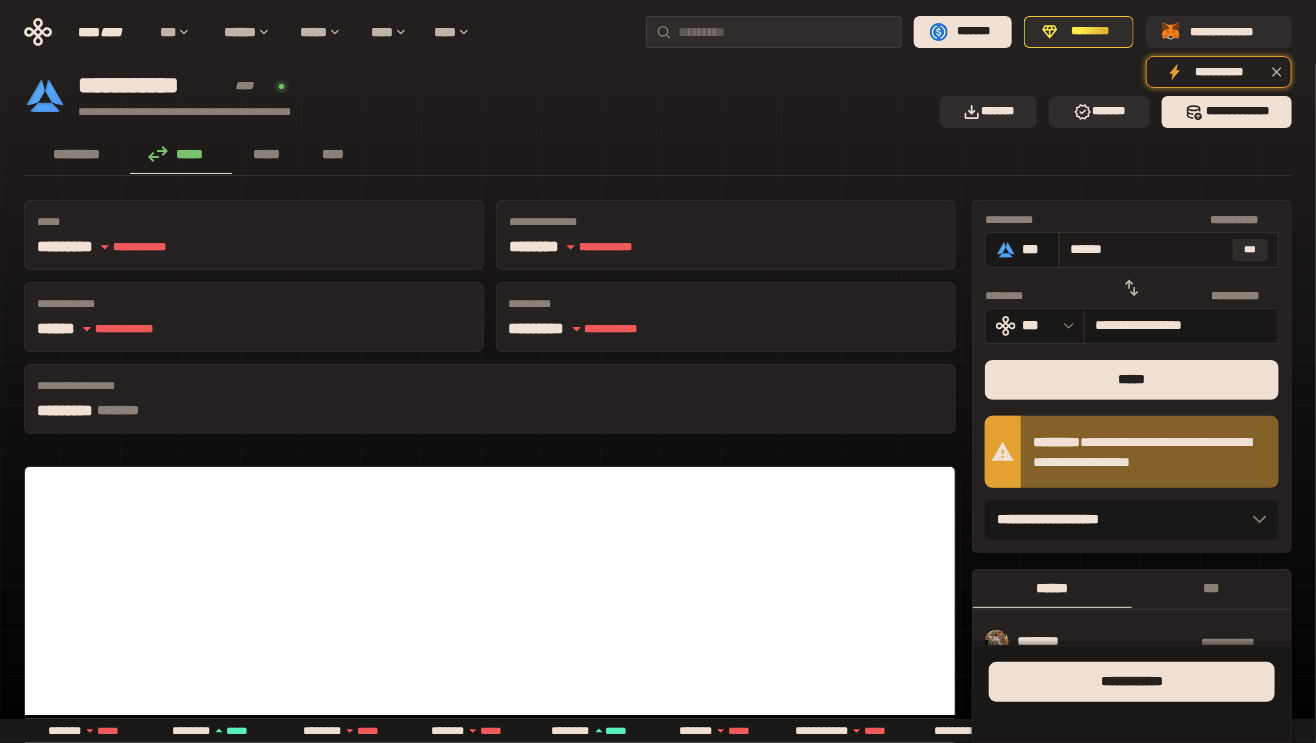 type on "**********" 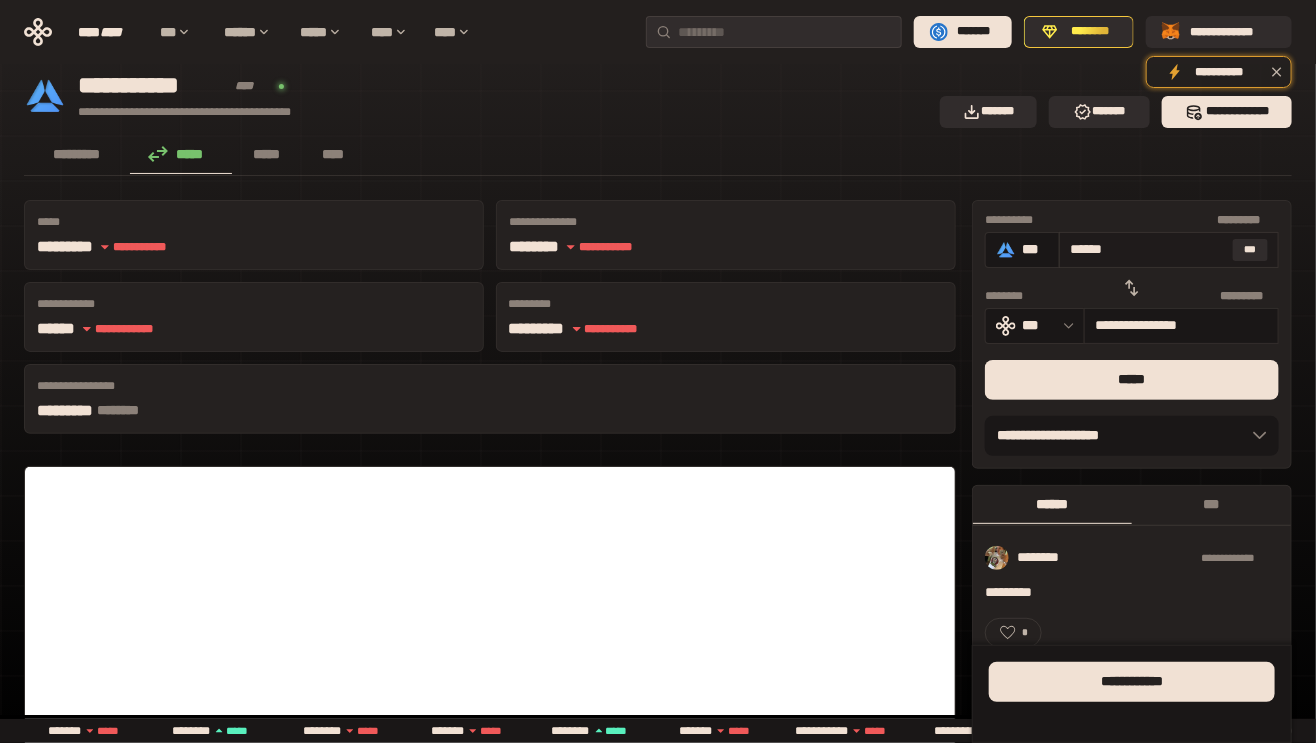 type on "*****" 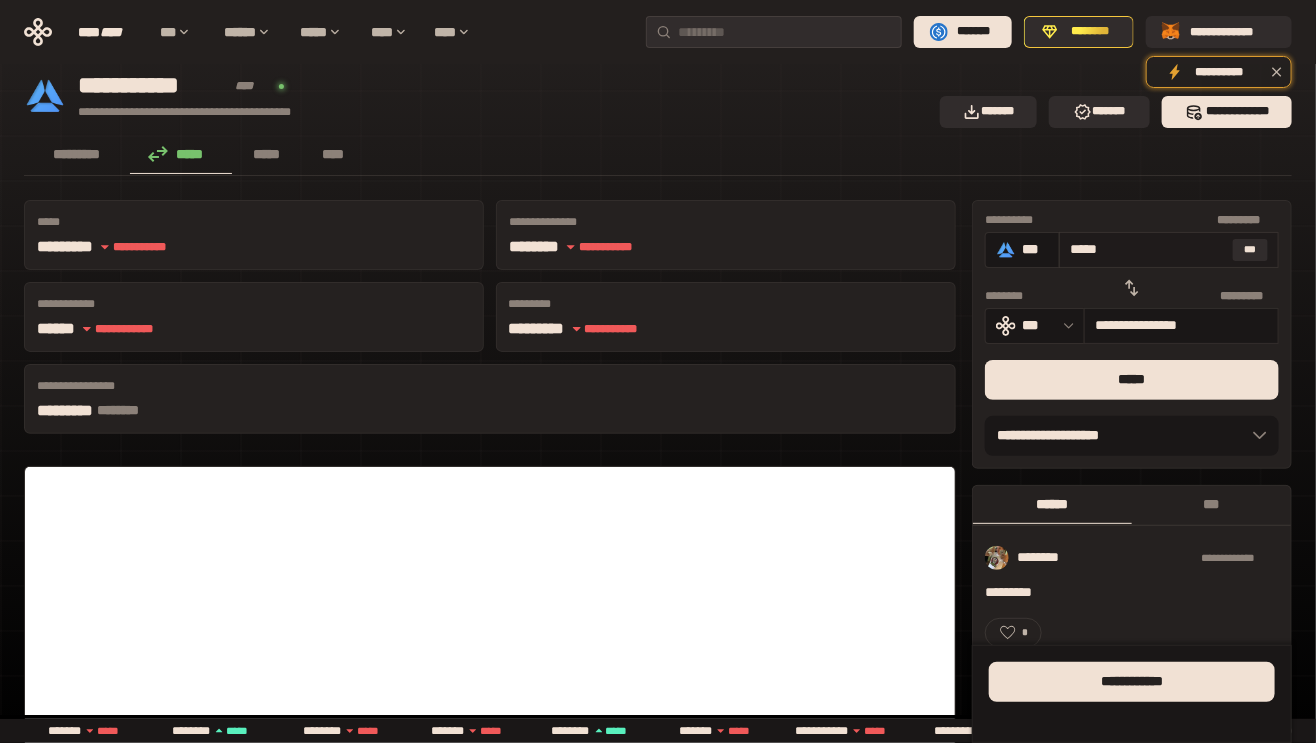 type on "**********" 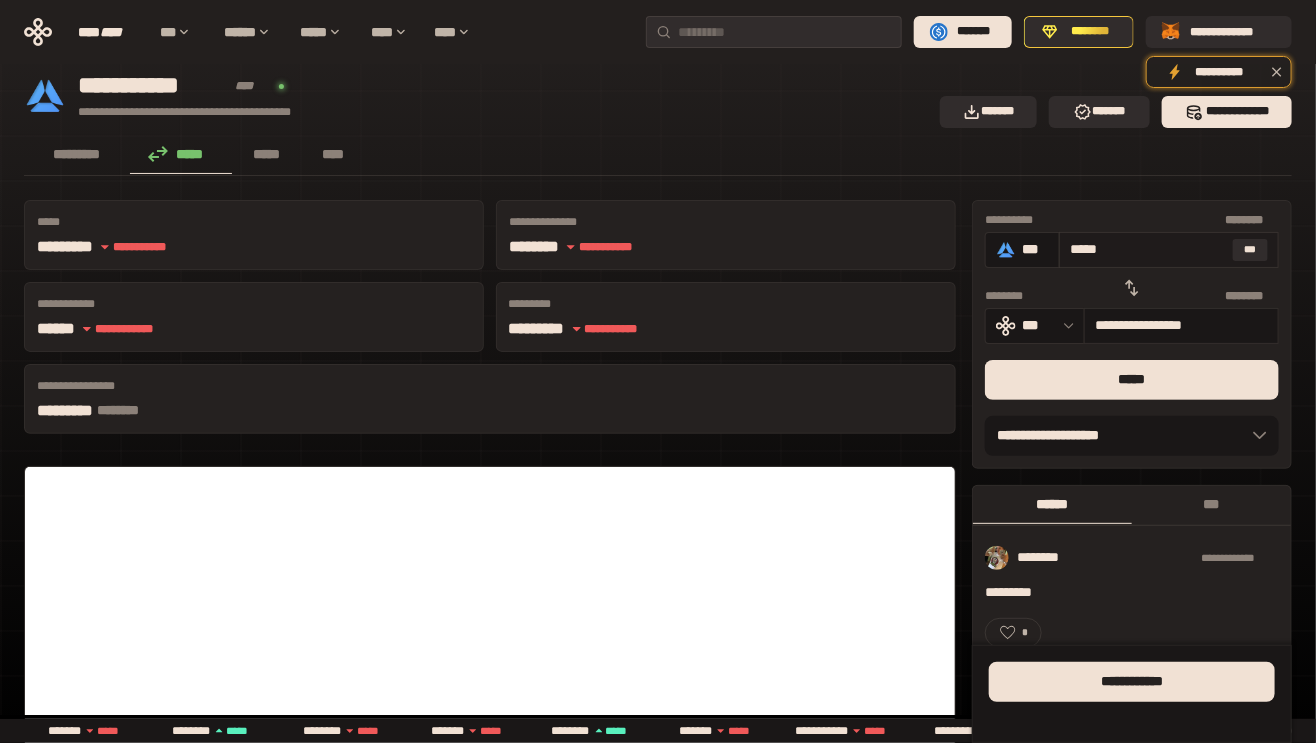 type on "****" 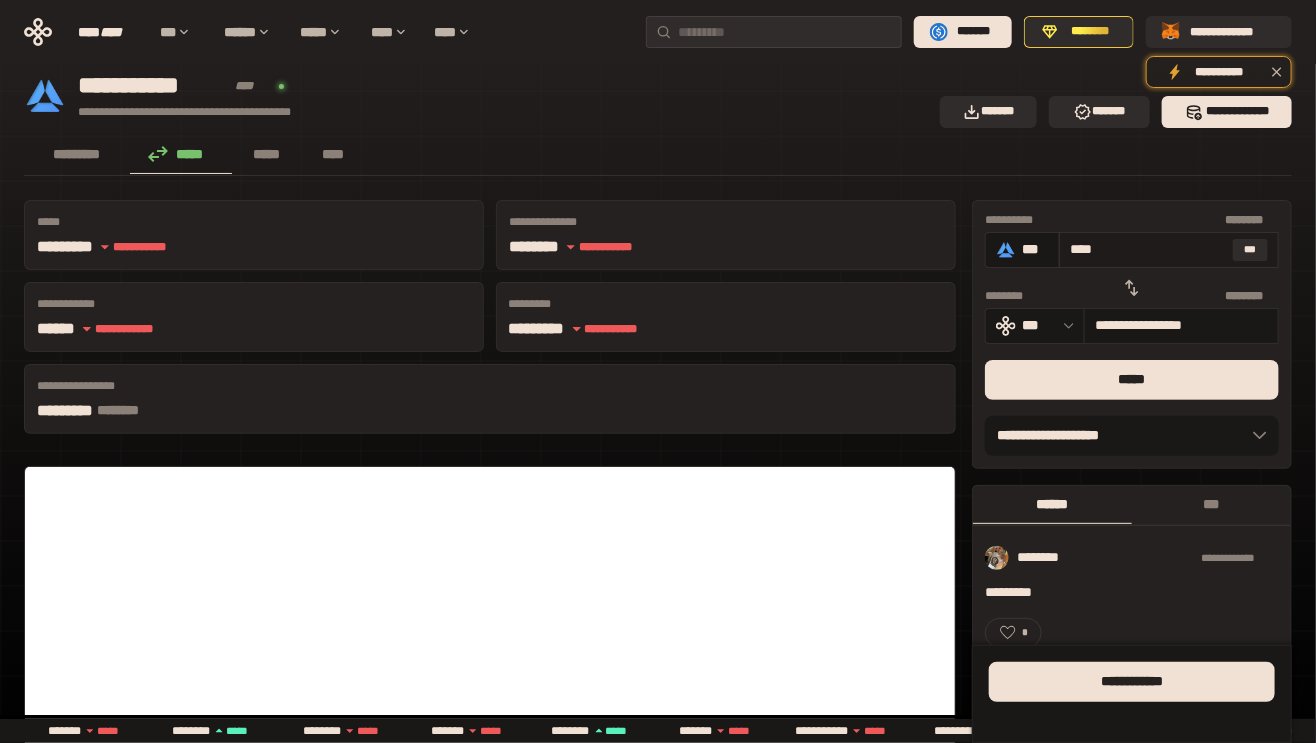 type on "**********" 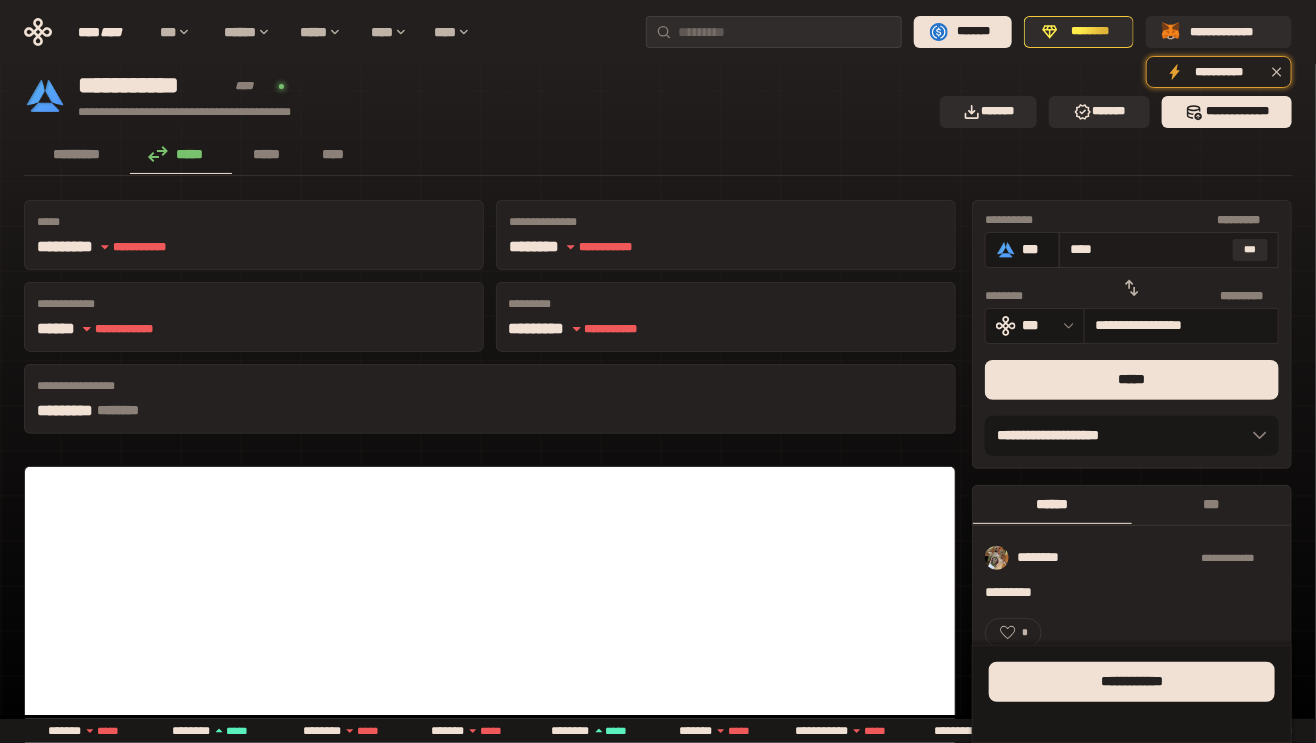 type on "***" 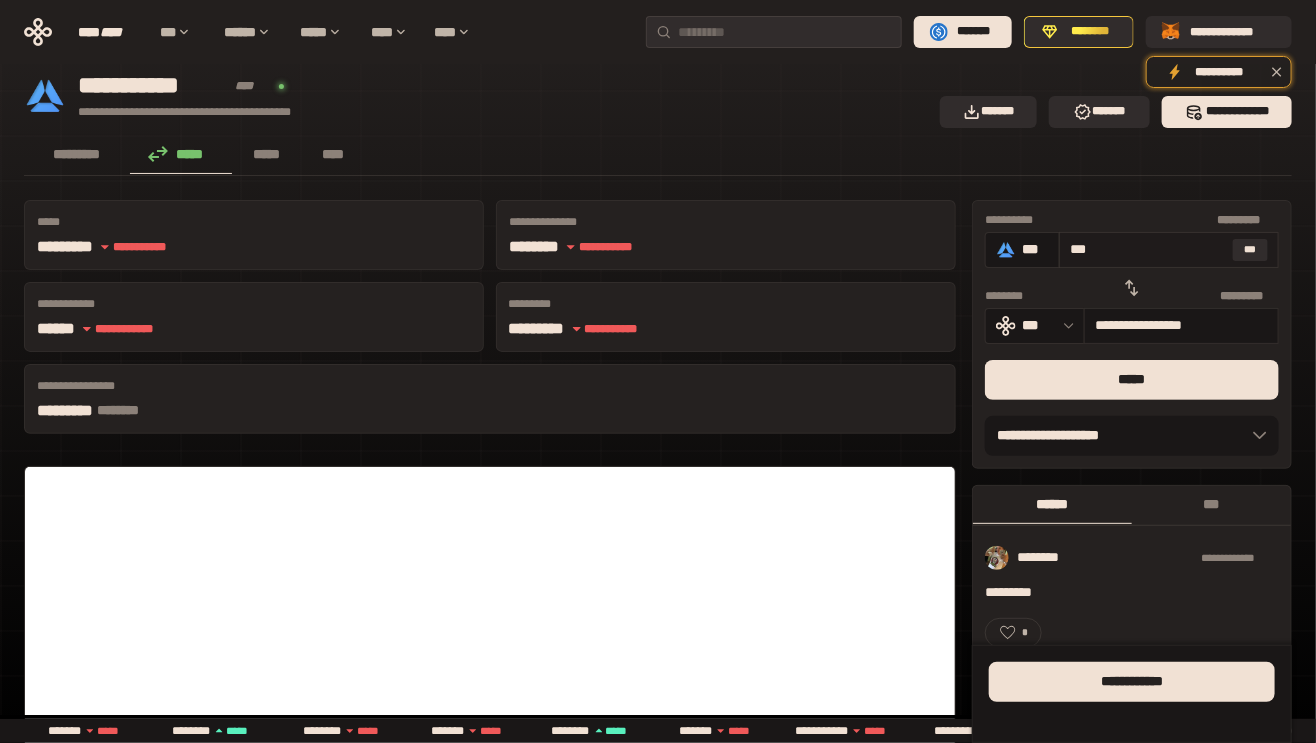 type on "**********" 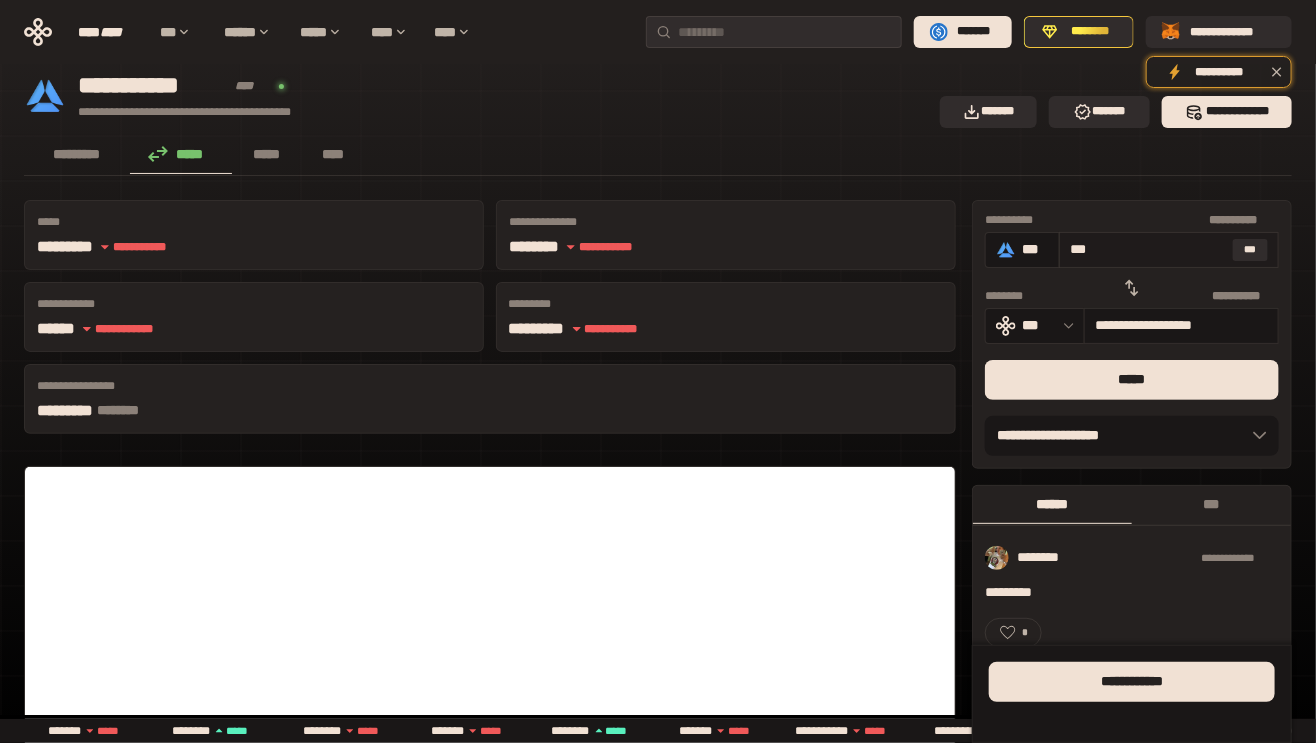 type on "**" 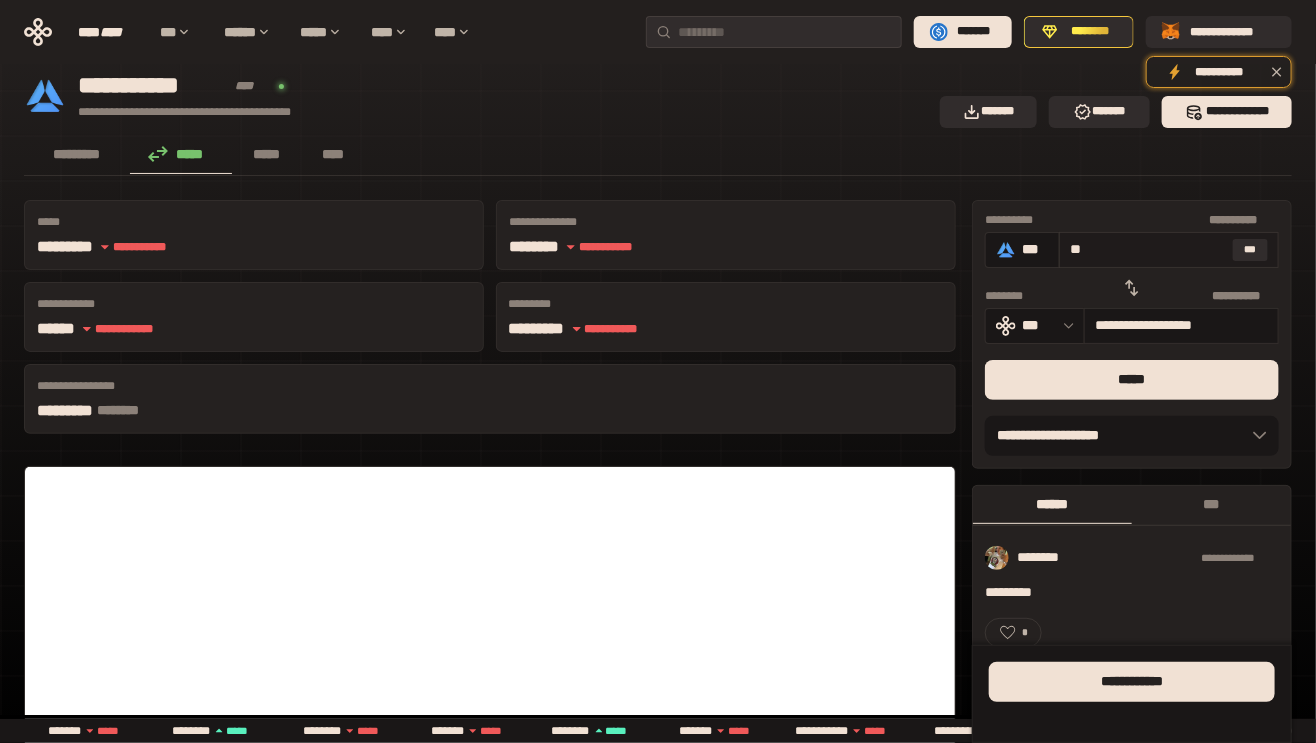 type on "**********" 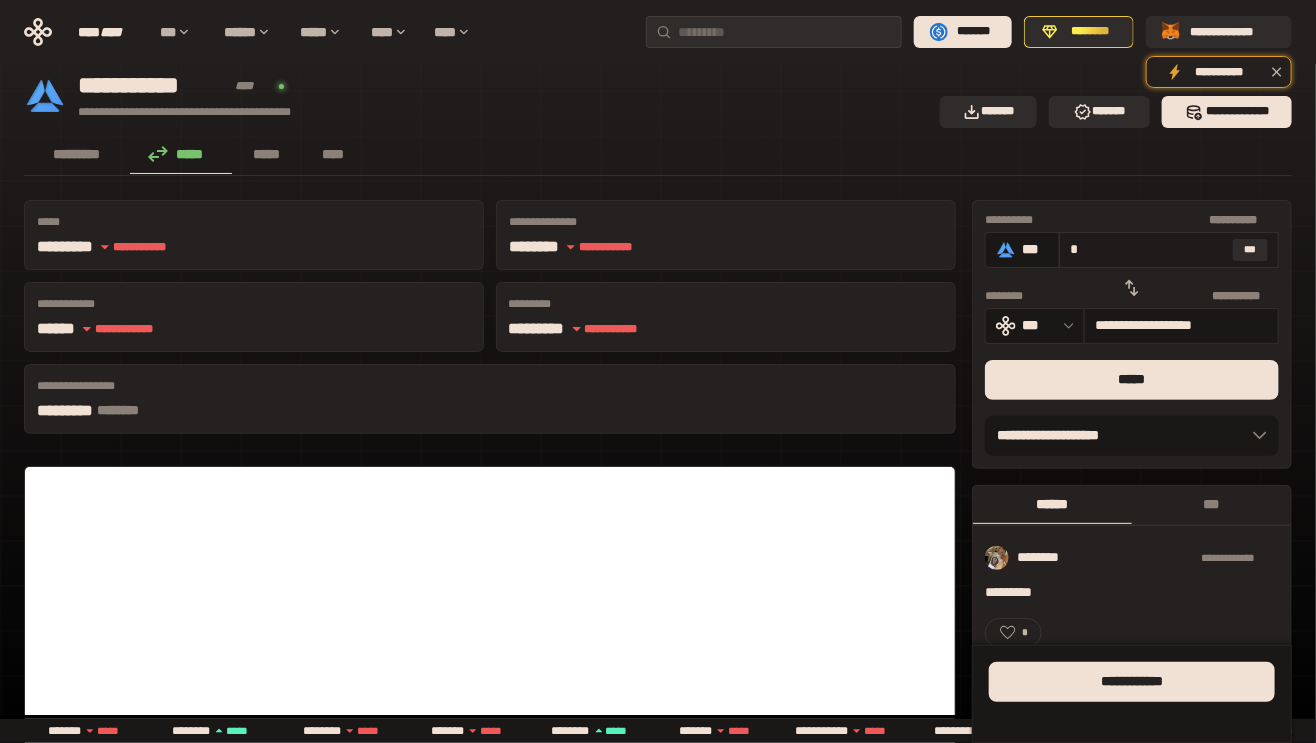 type on "**********" 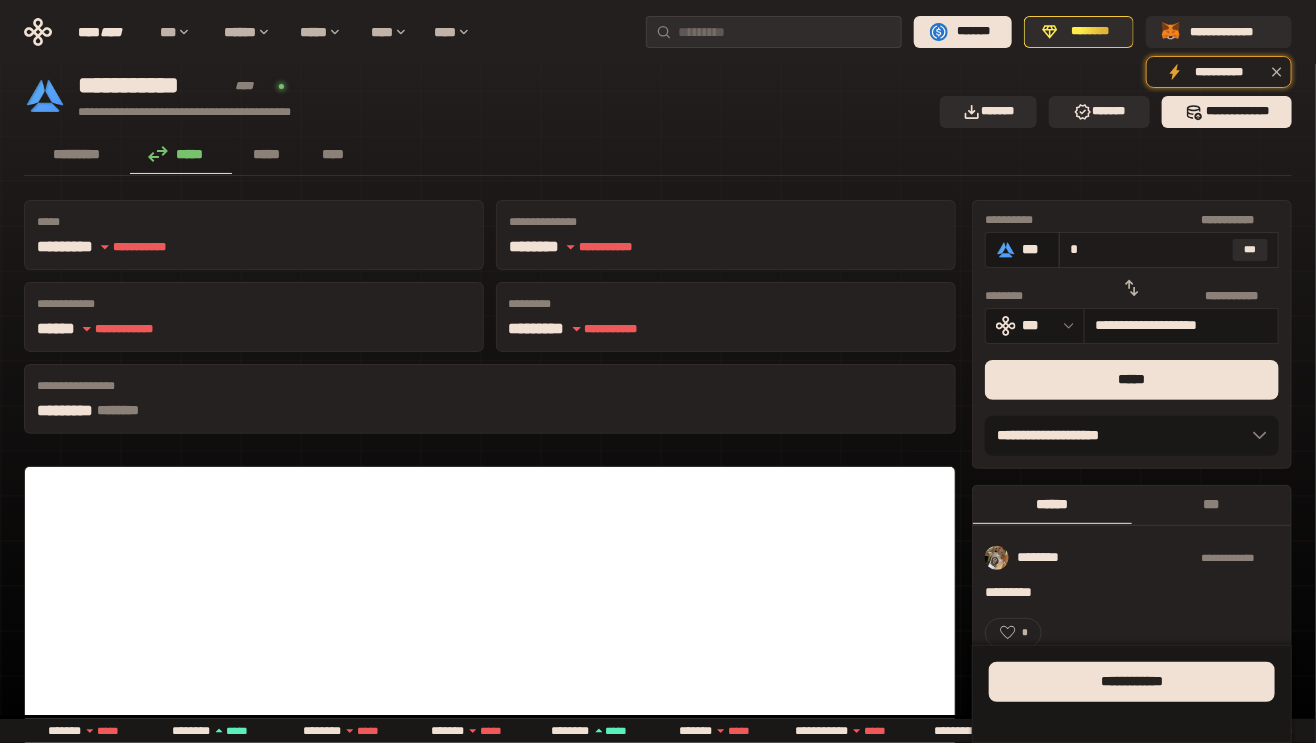 type 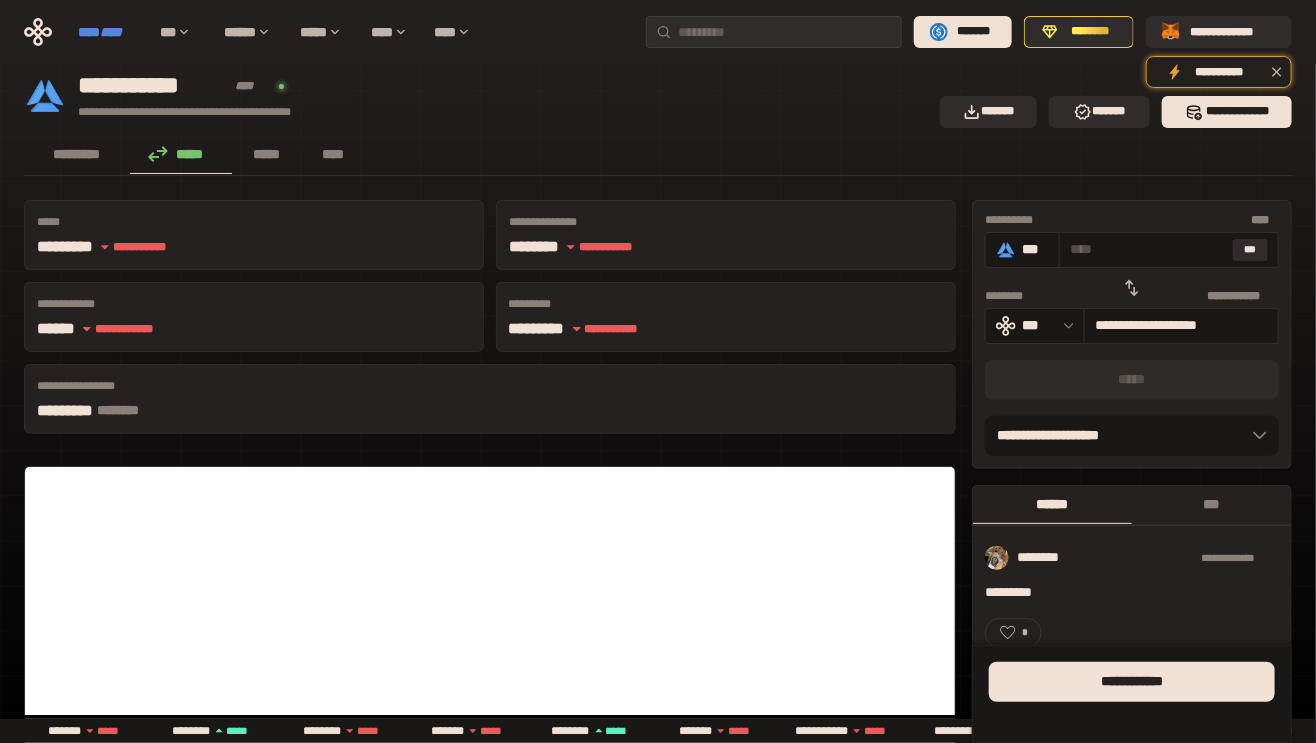 click on "****" at bounding box center [111, 32] 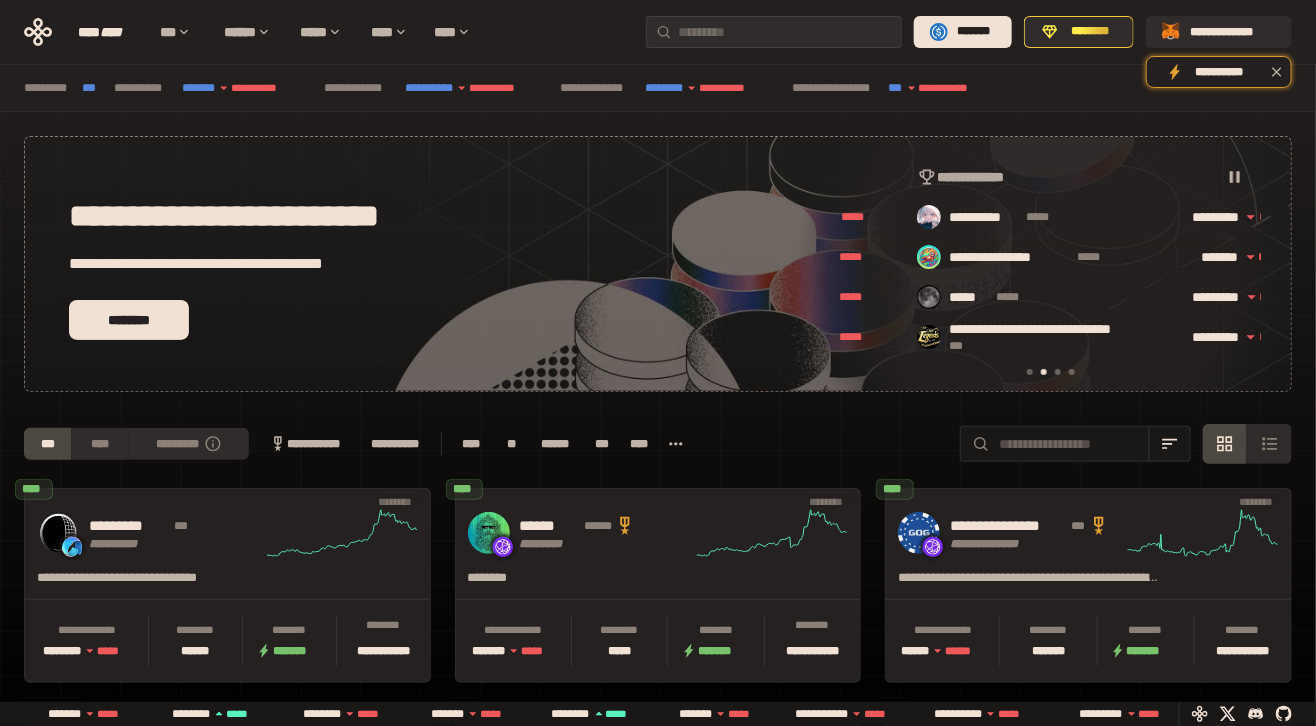 scroll, scrollTop: 0, scrollLeft: 436, axis: horizontal 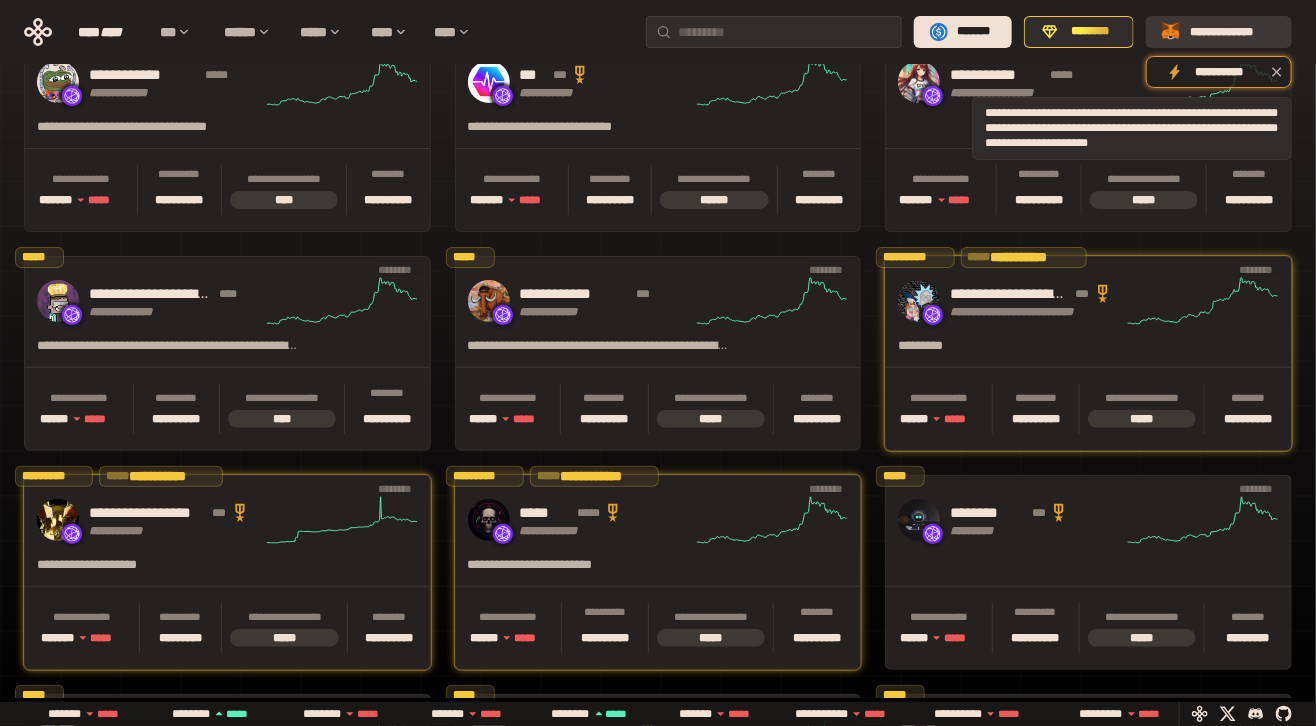 click on "**********" at bounding box center (1219, 32) 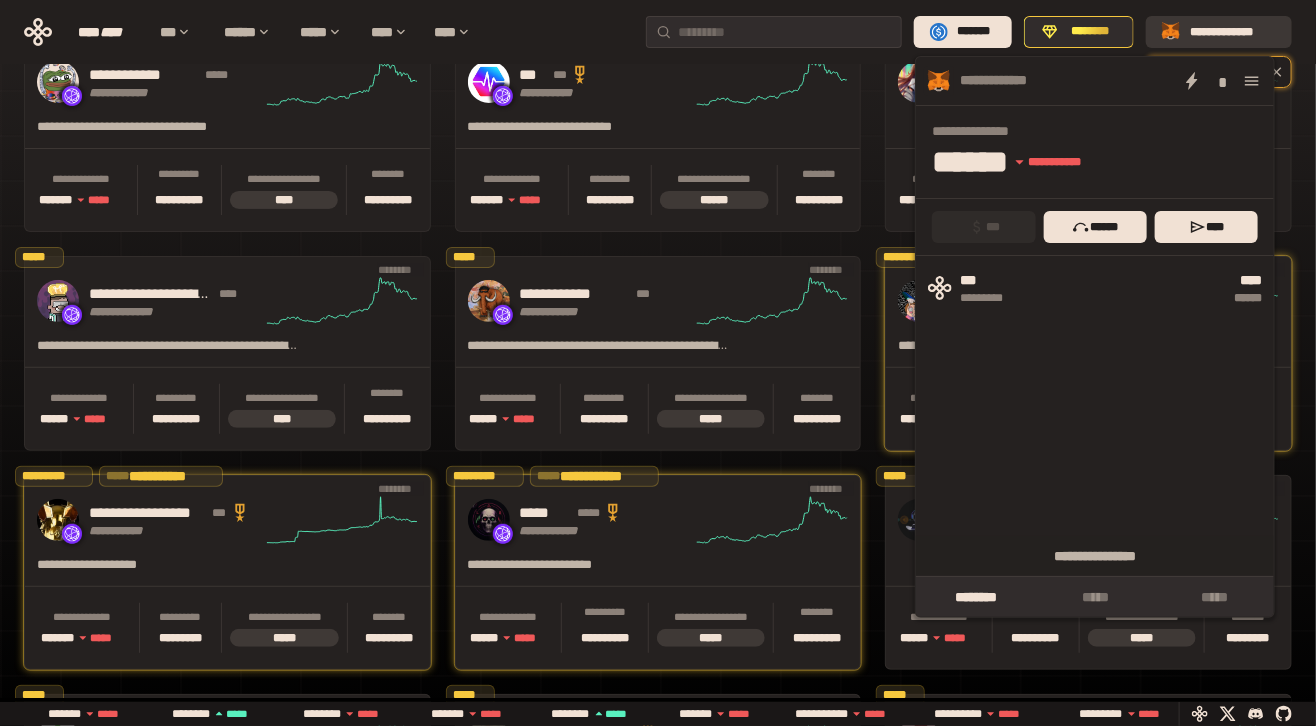 scroll, scrollTop: 2913, scrollLeft: 0, axis: vertical 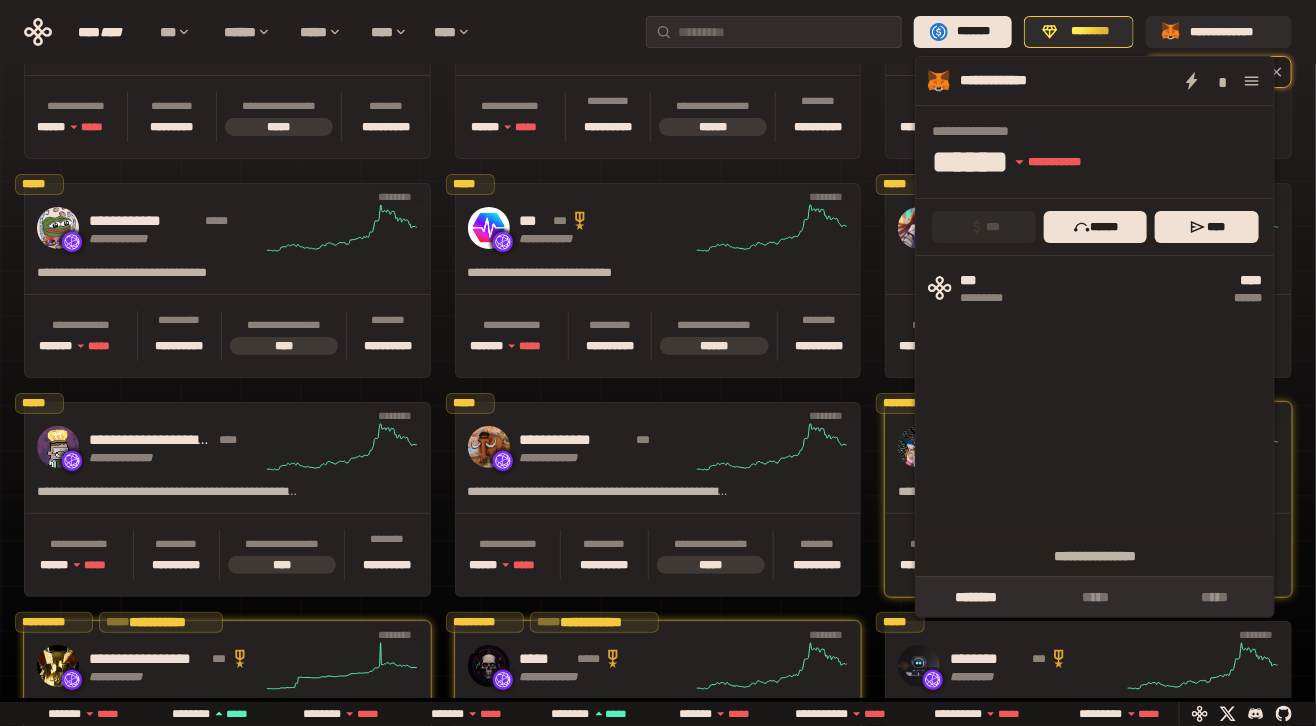click on "**********" at bounding box center (1010, 81) 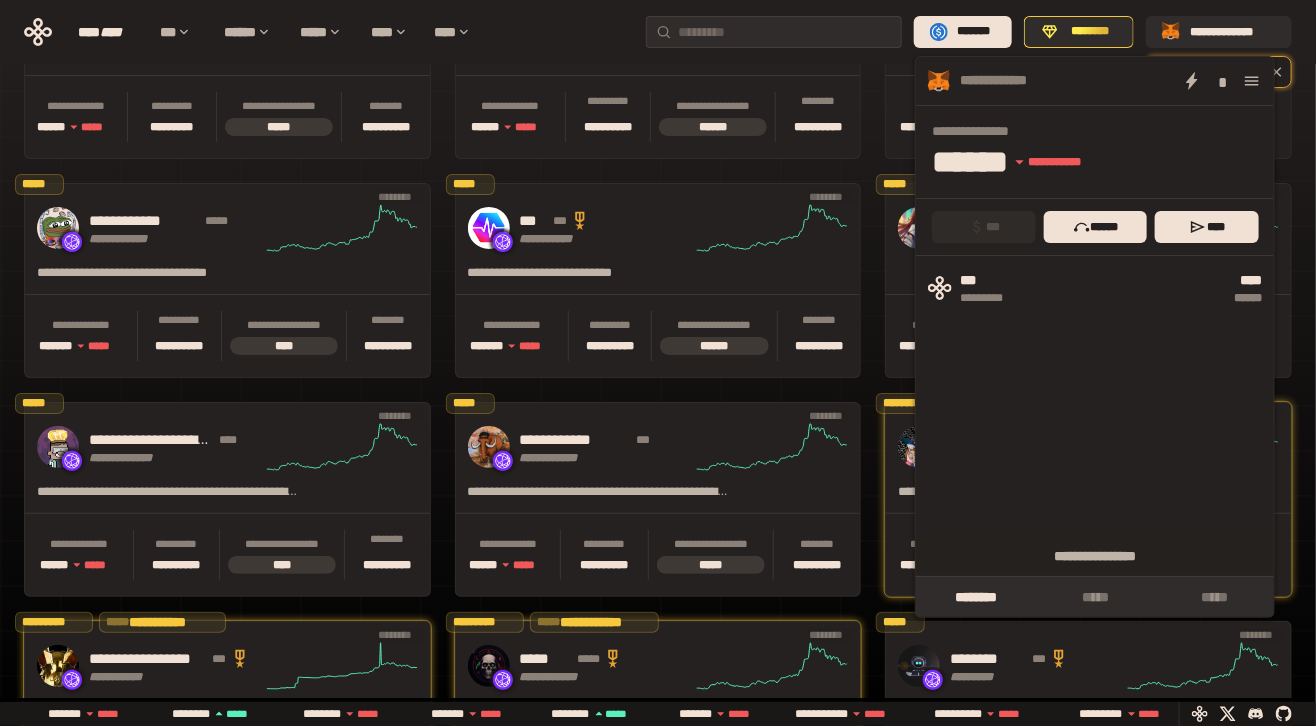 scroll, scrollTop: 0, scrollLeft: 16, axis: horizontal 